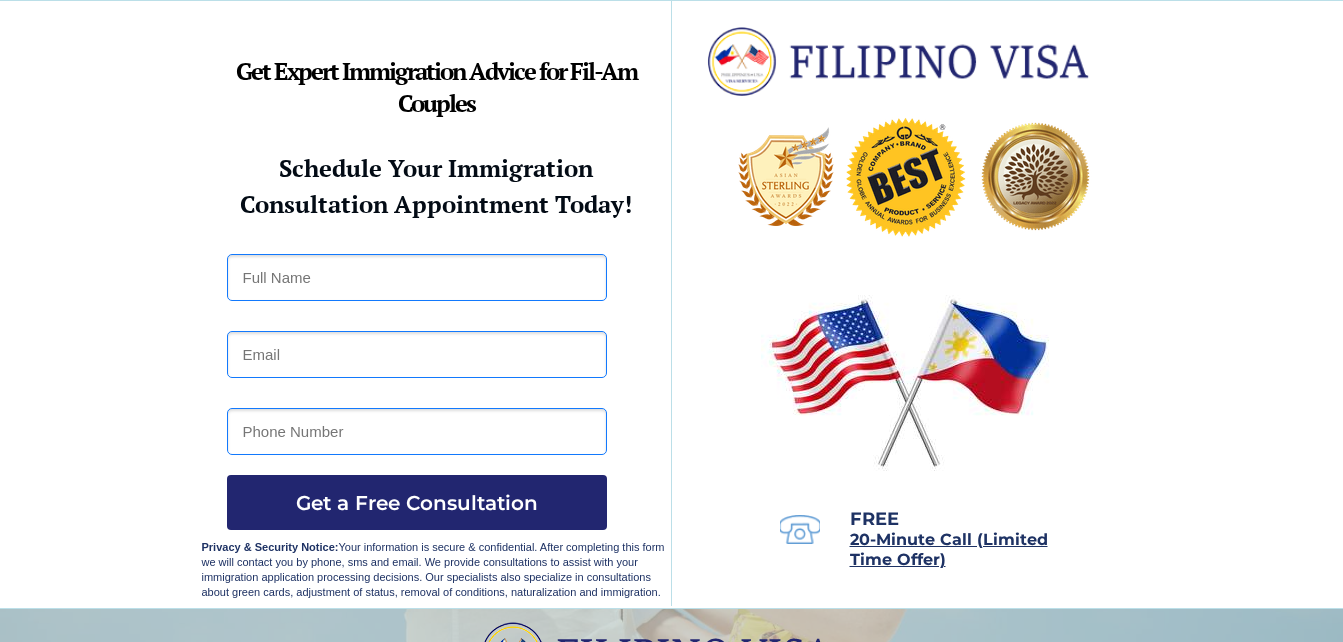 scroll, scrollTop: 0, scrollLeft: 0, axis: both 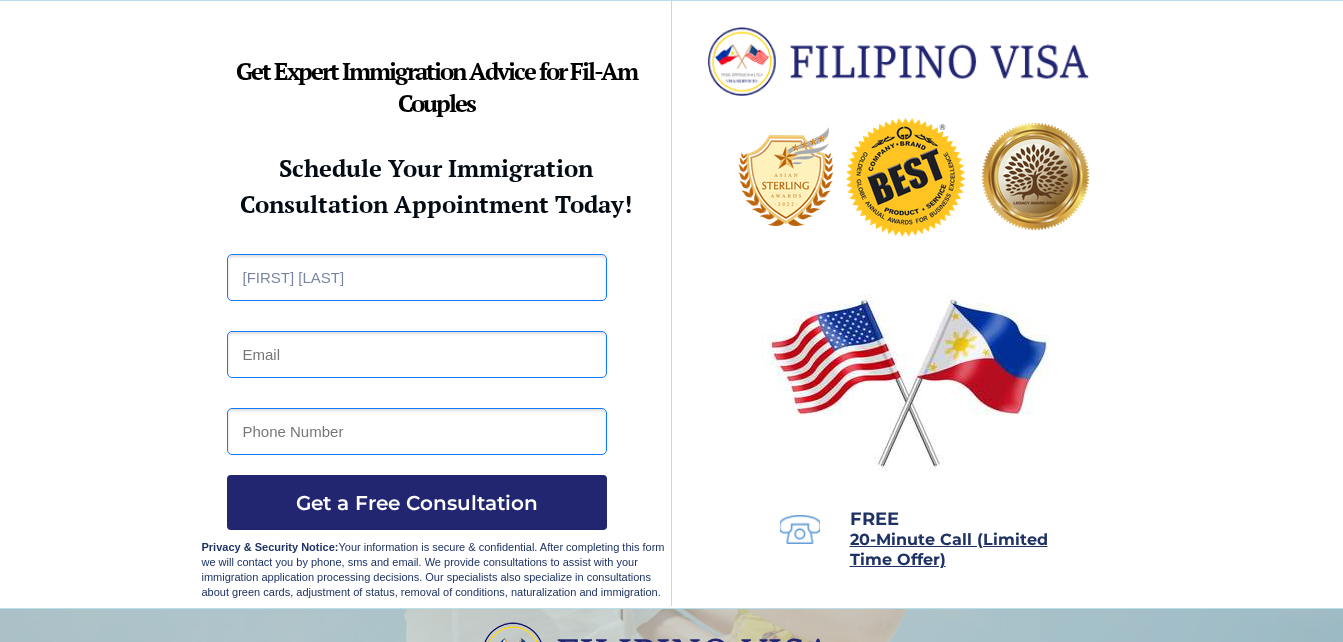 type on "[USERNAME]@[DOMAIN]" 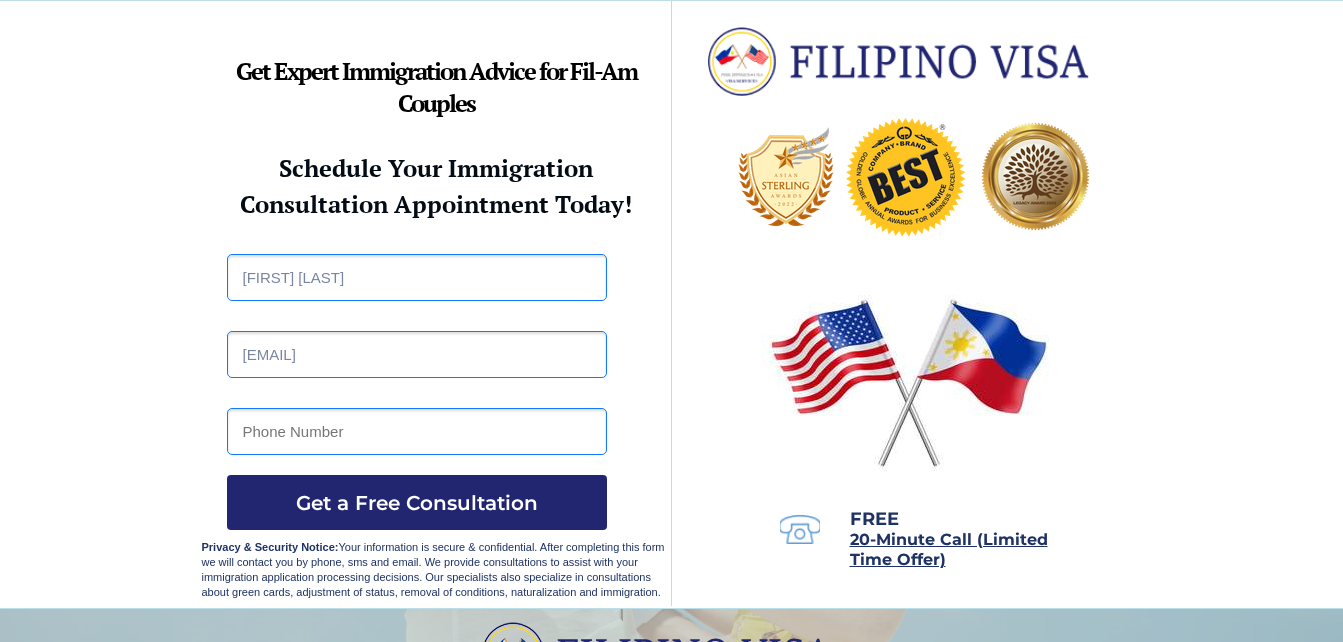 type on "09105470343" 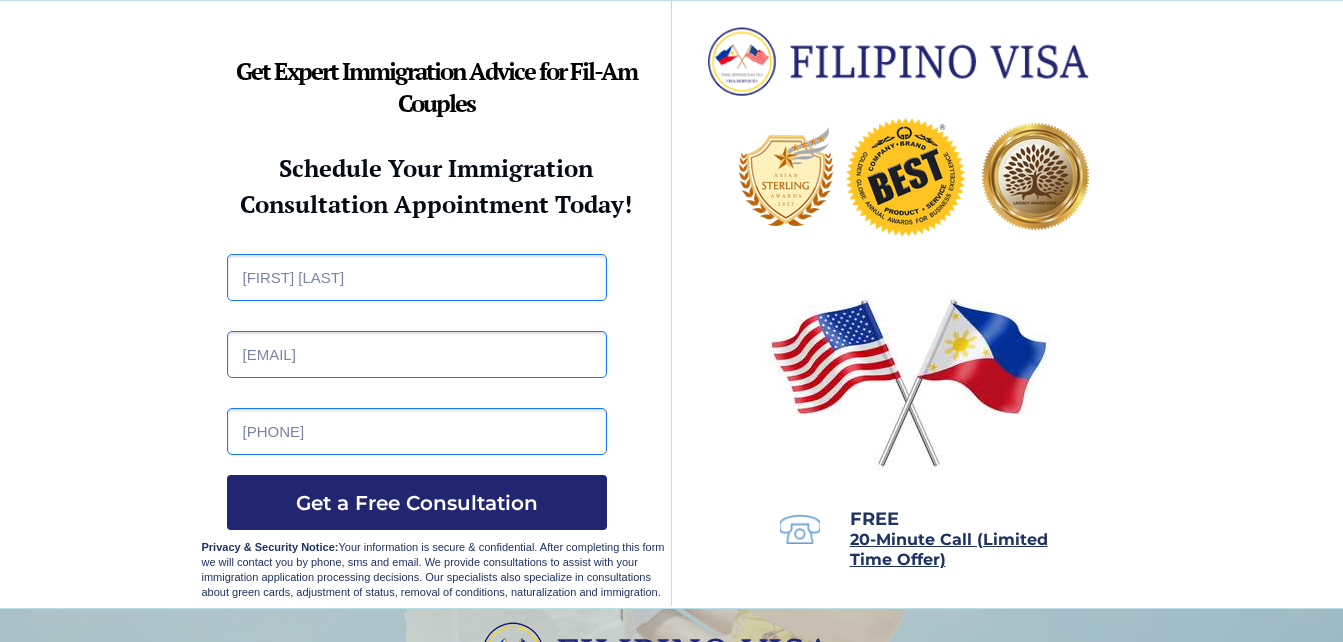 click on "Martina Doming" at bounding box center (417, 277) 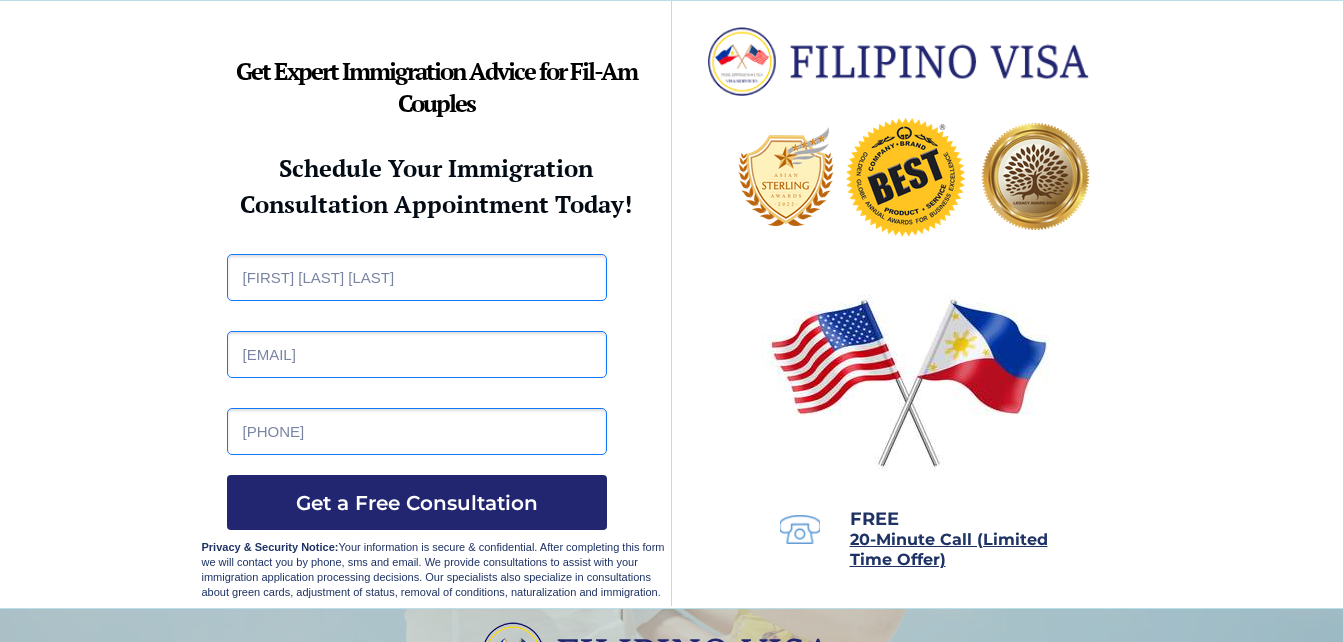 type on "Martina Jeanne D. Cruz" 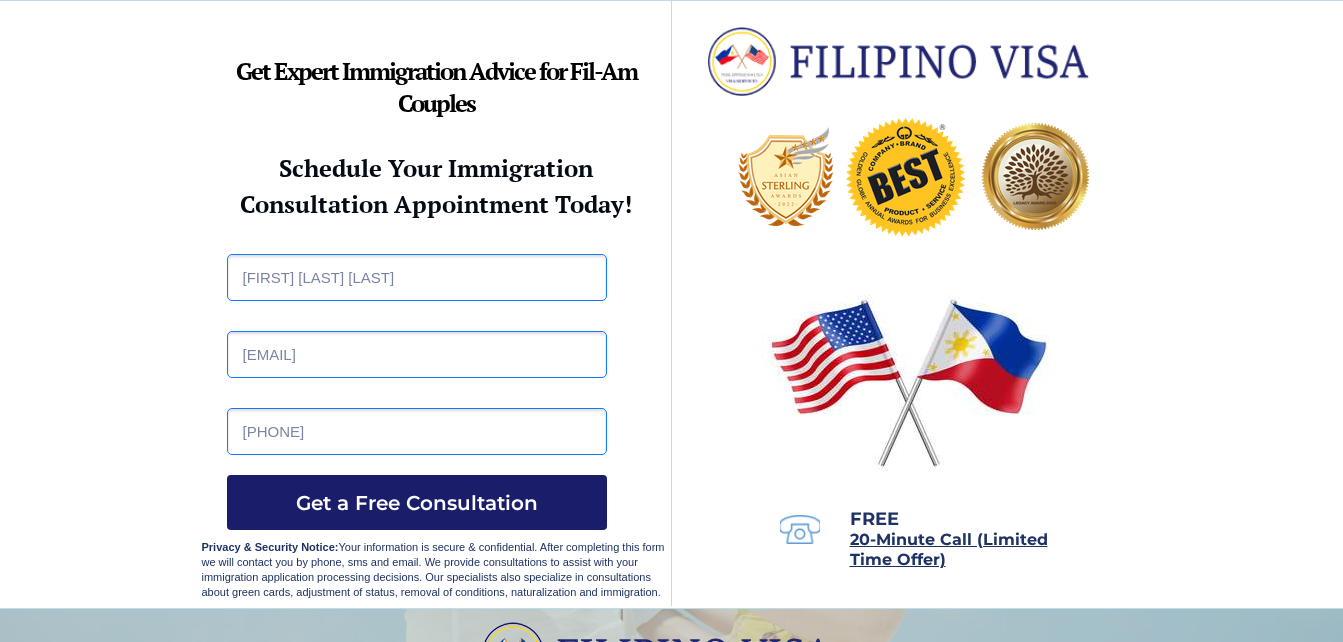 type on "09946567132" 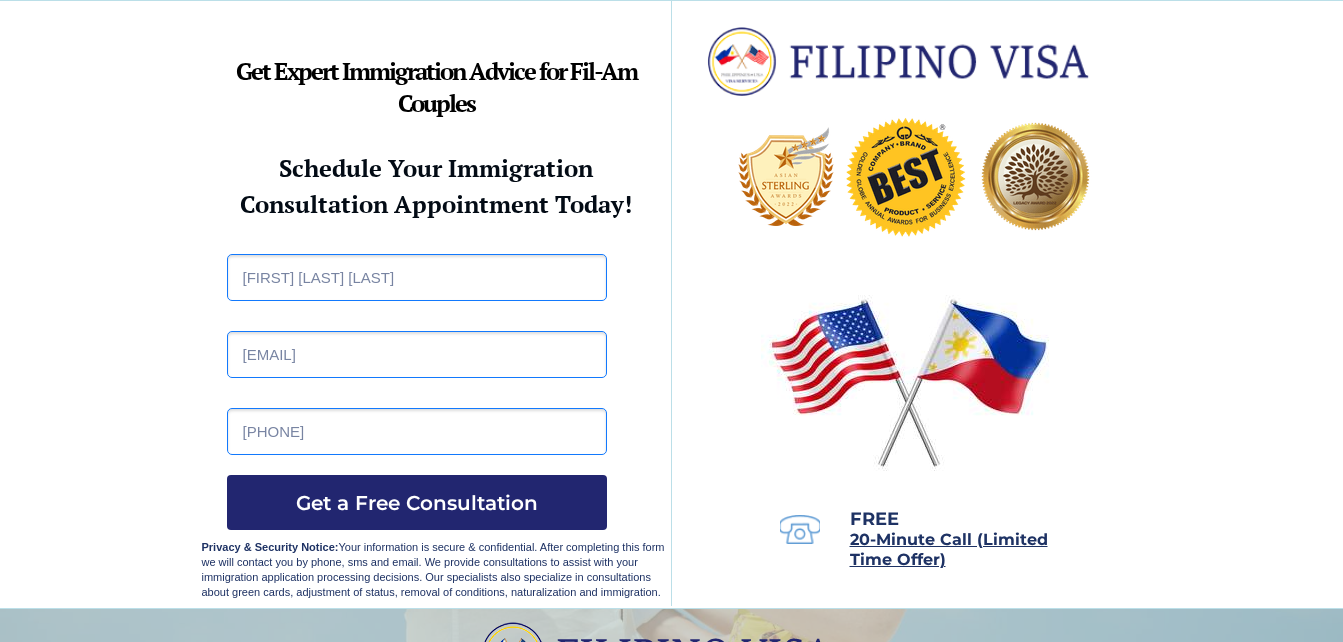 click on "Martina Jeanne D. Cruz" at bounding box center [417, 277] 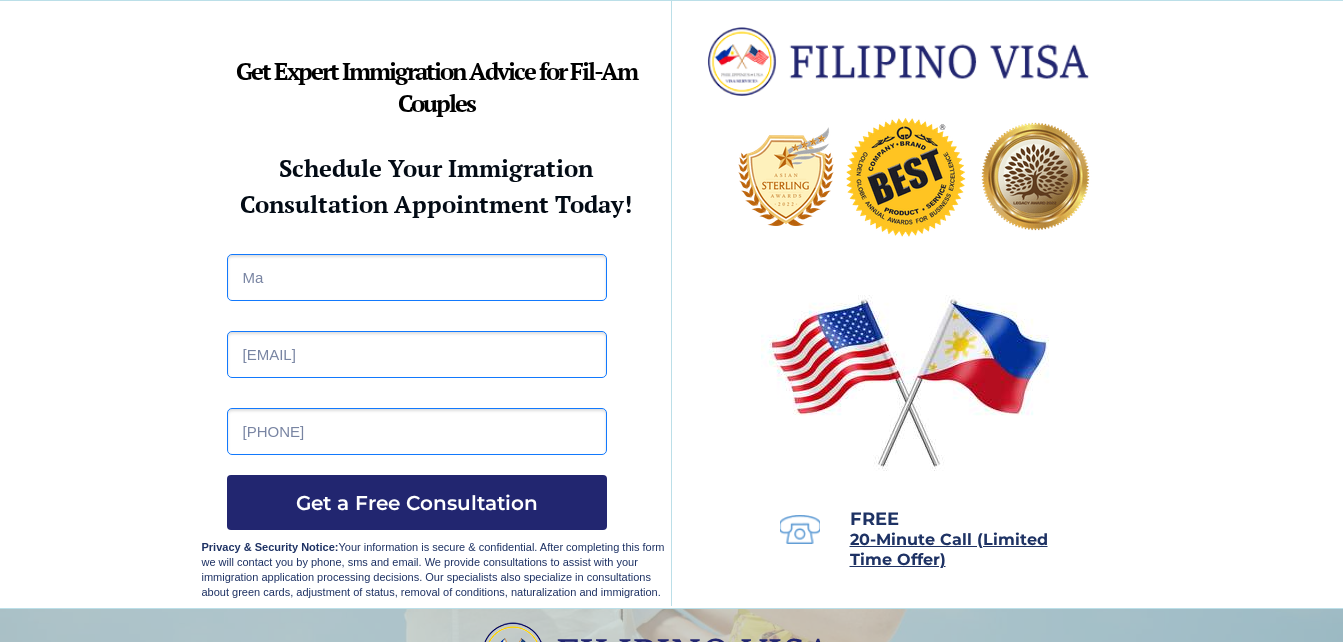 type on "M" 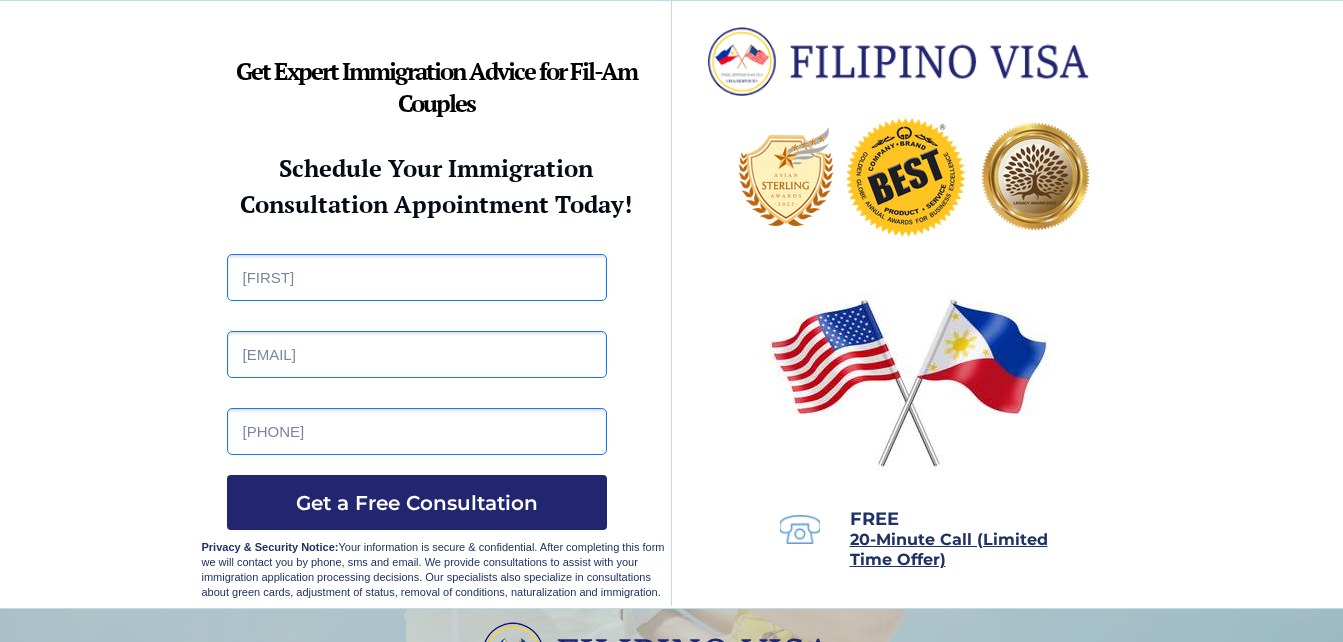 type on "[FIRST]" 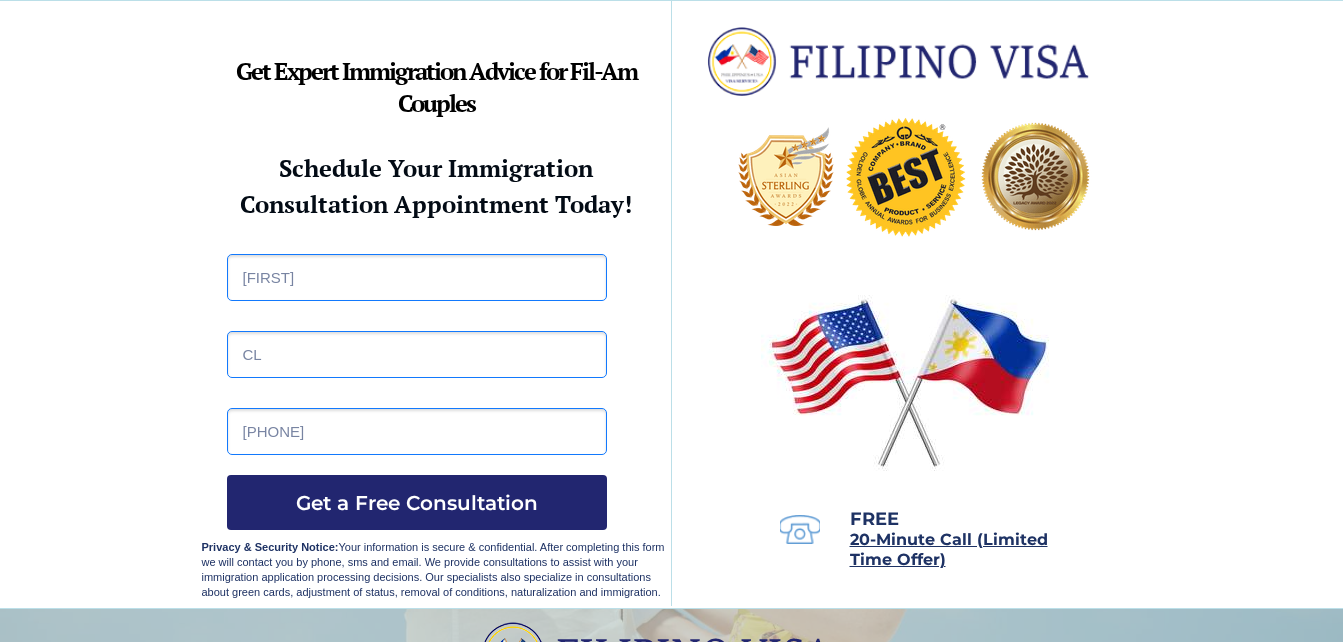 type on "C" 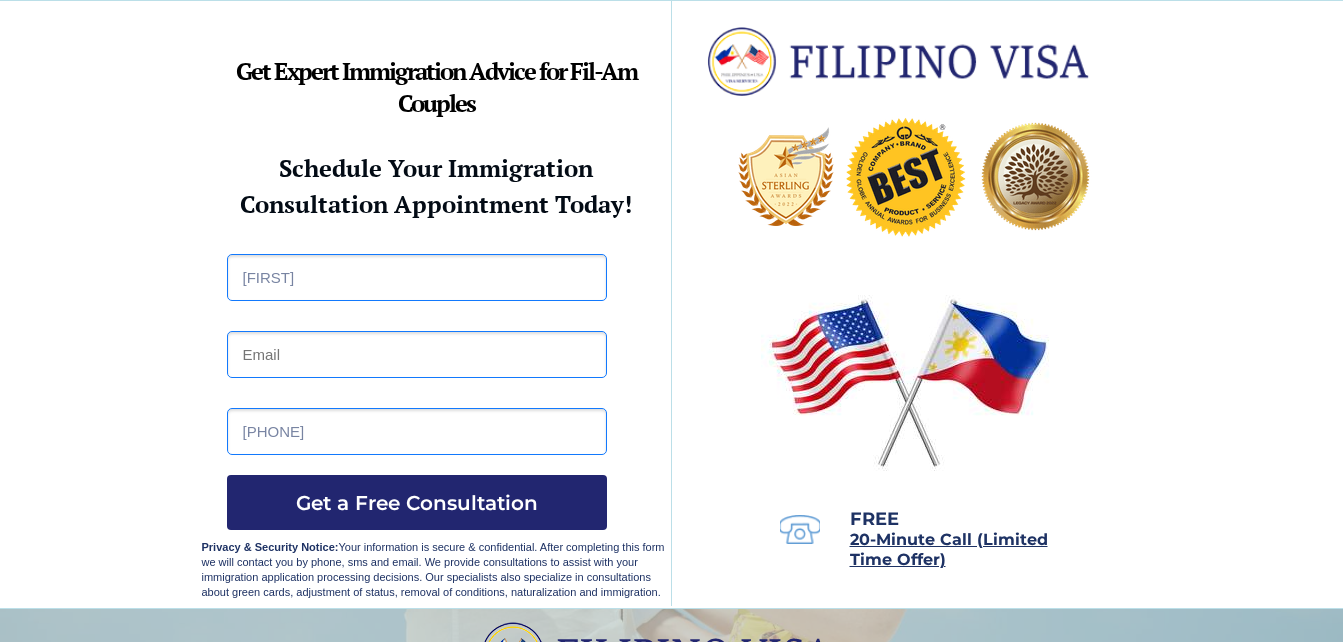 type 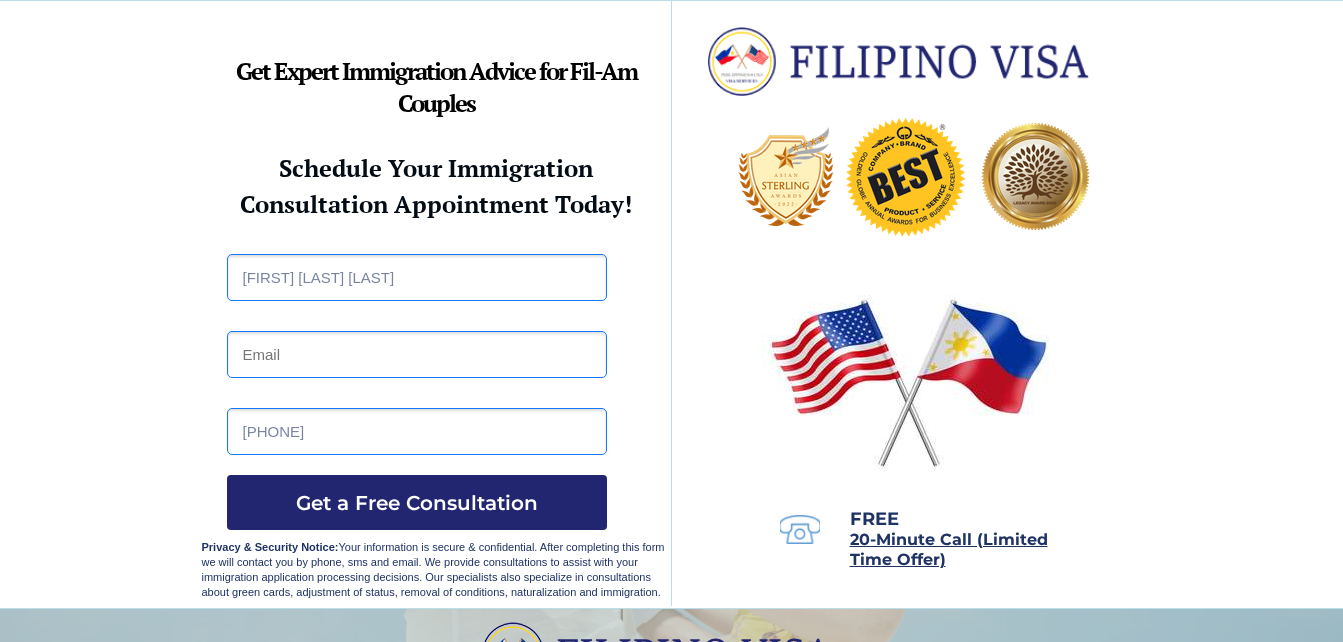 type on "[FIRST] [LAST] [INITIAL] [LAST]" 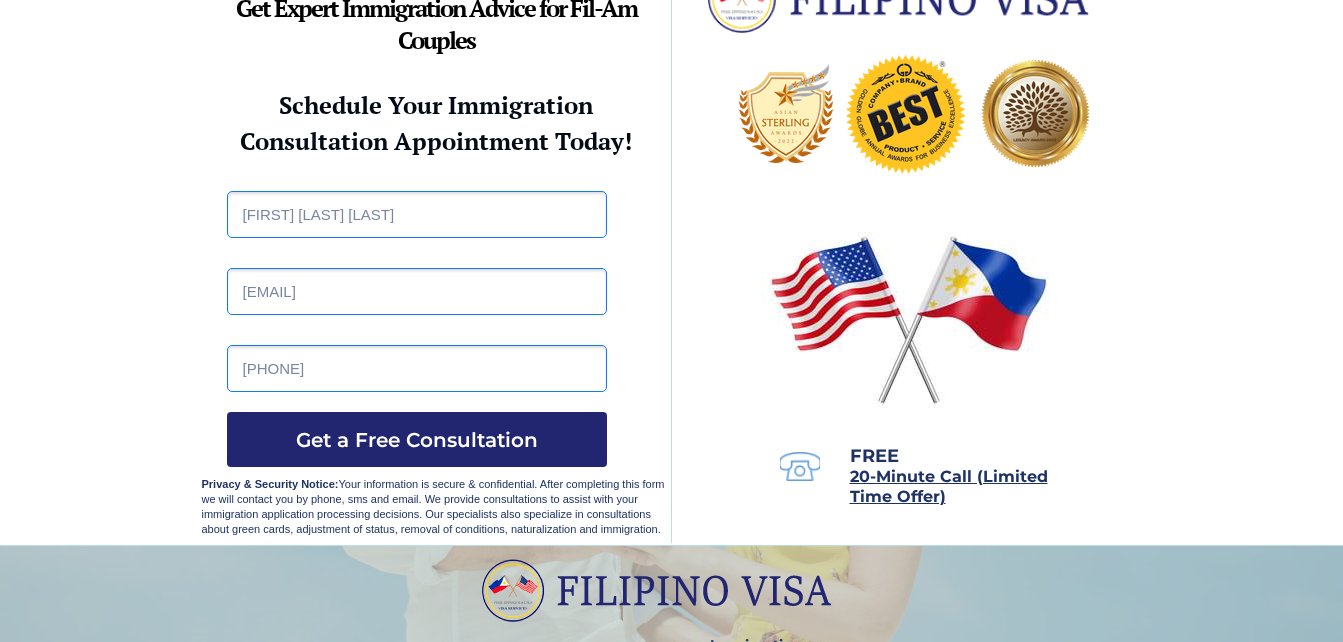 scroll, scrollTop: 61, scrollLeft: 0, axis: vertical 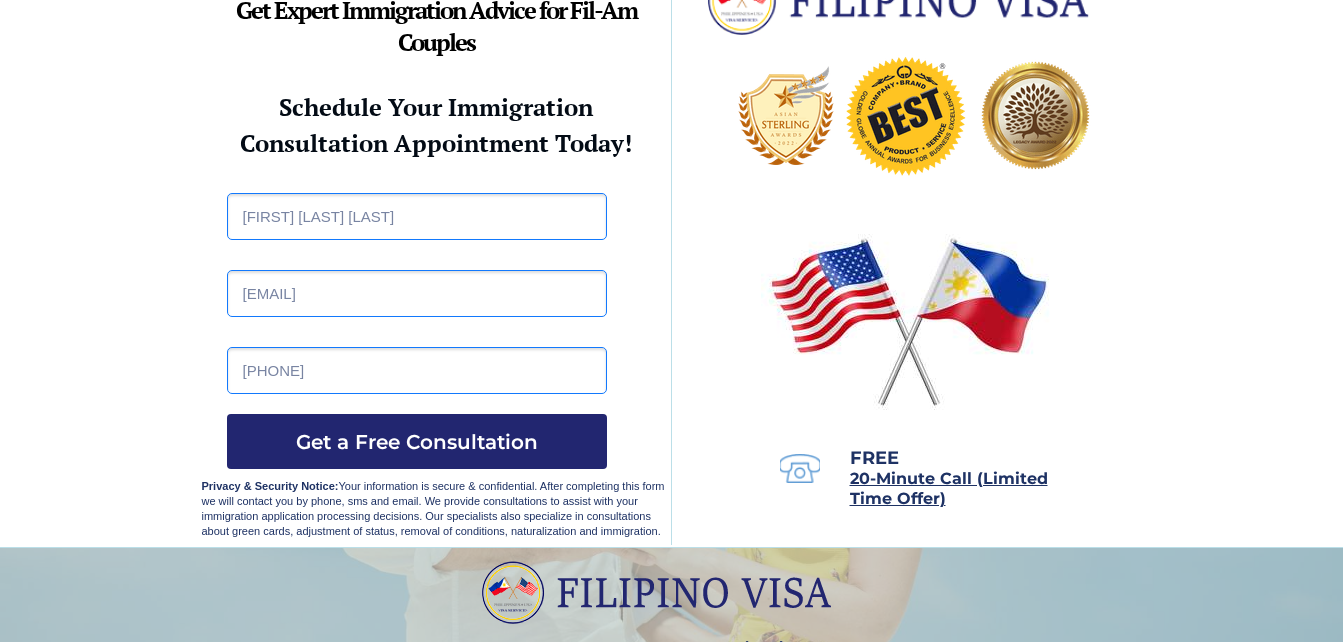 click on "09946567132" at bounding box center [417, 370] 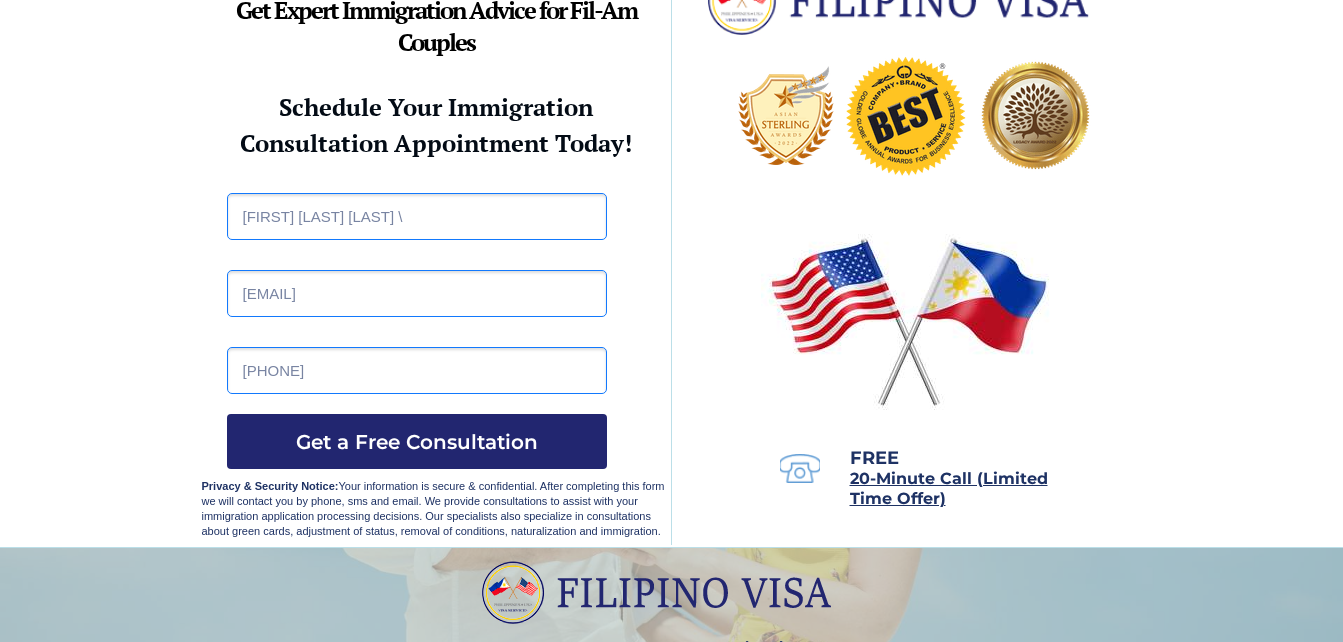 scroll, scrollTop: 0, scrollLeft: 0, axis: both 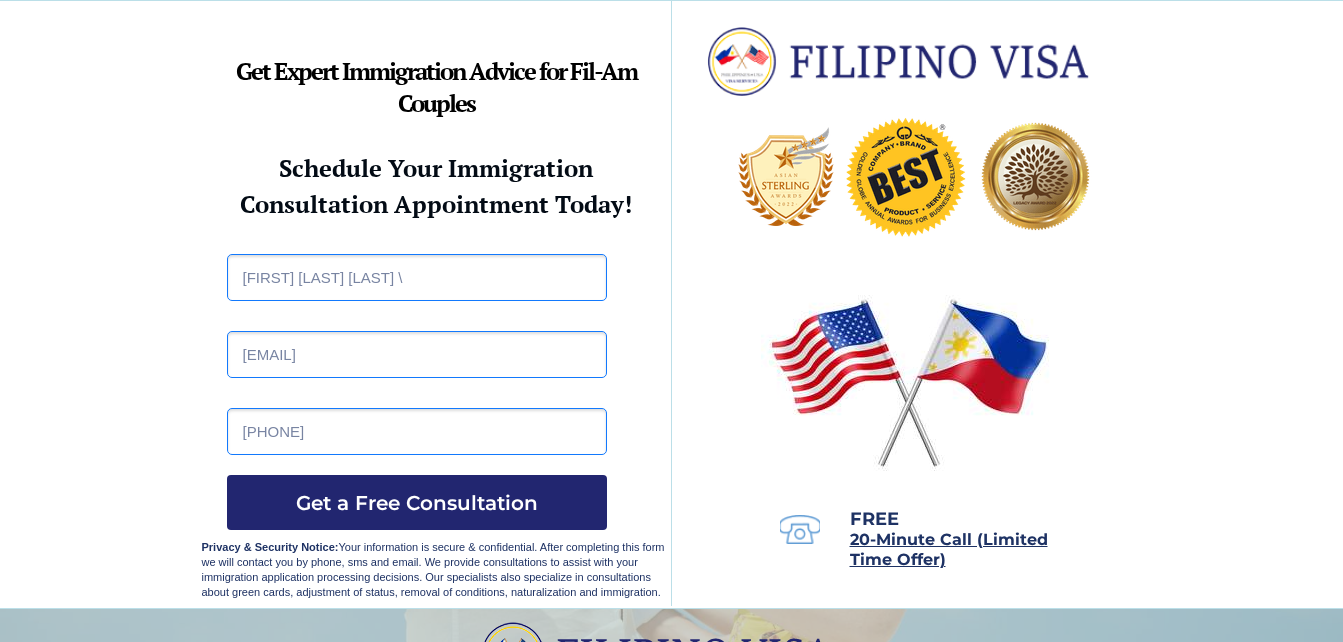 type on "Maria Clarinze D. Cruz\" 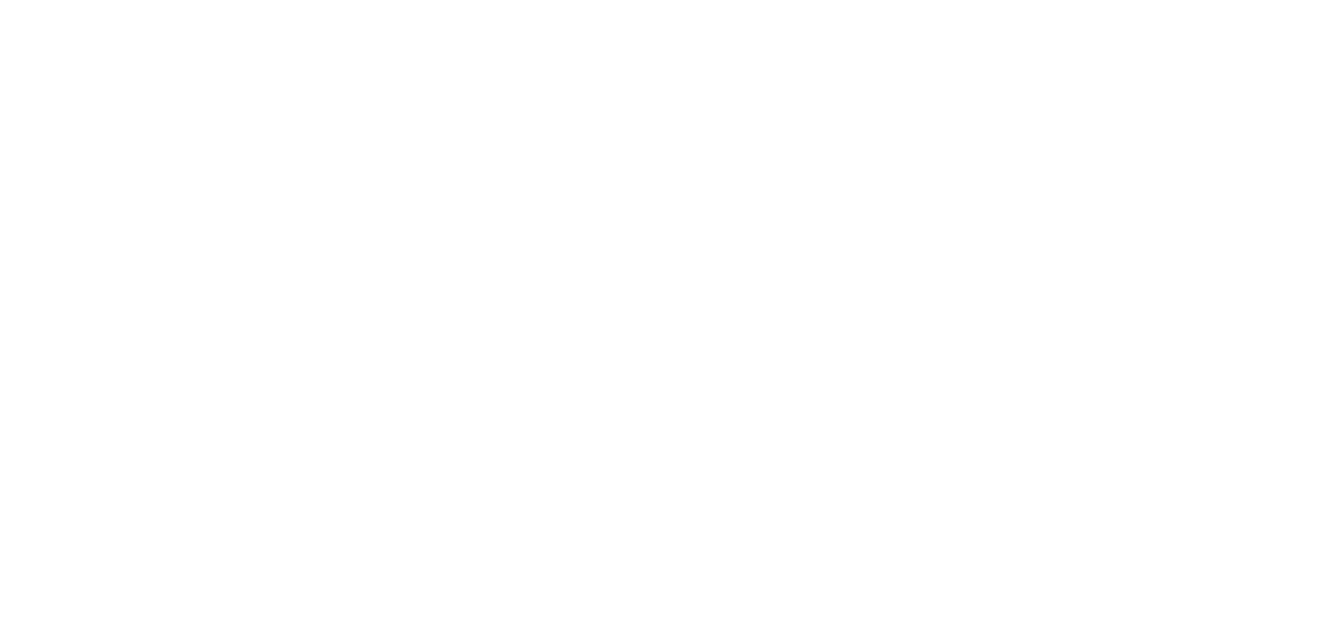 scroll, scrollTop: 0, scrollLeft: 0, axis: both 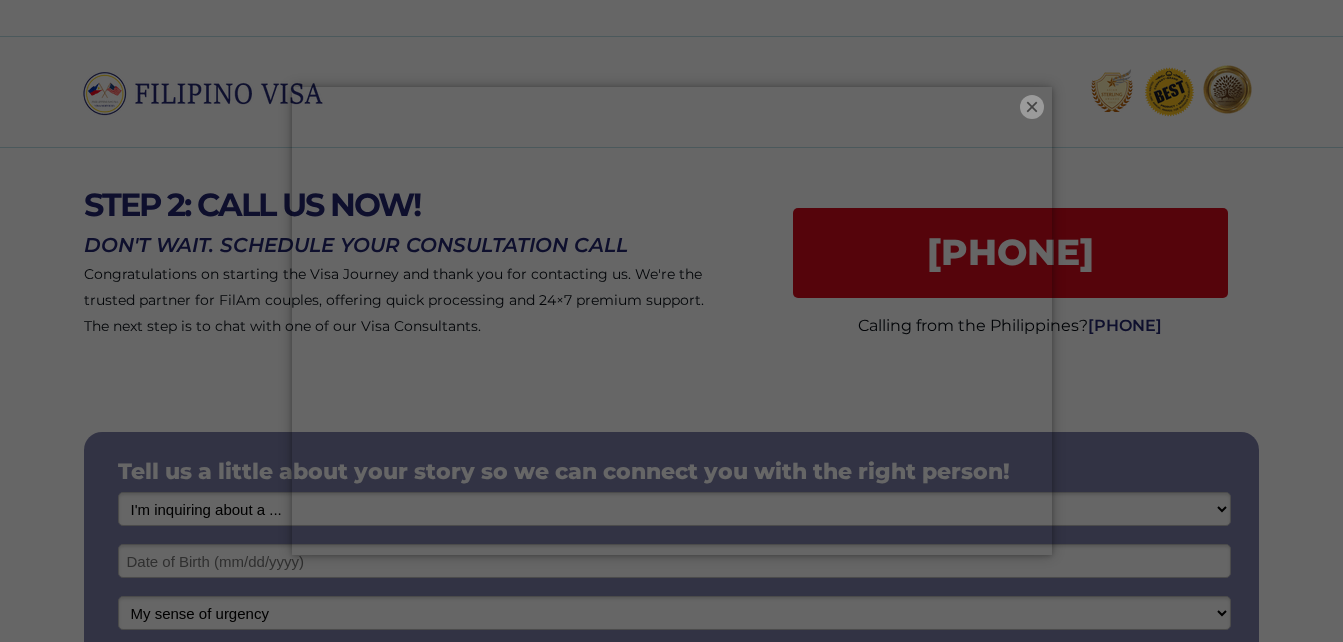 click on "×" at bounding box center (1032, 107) 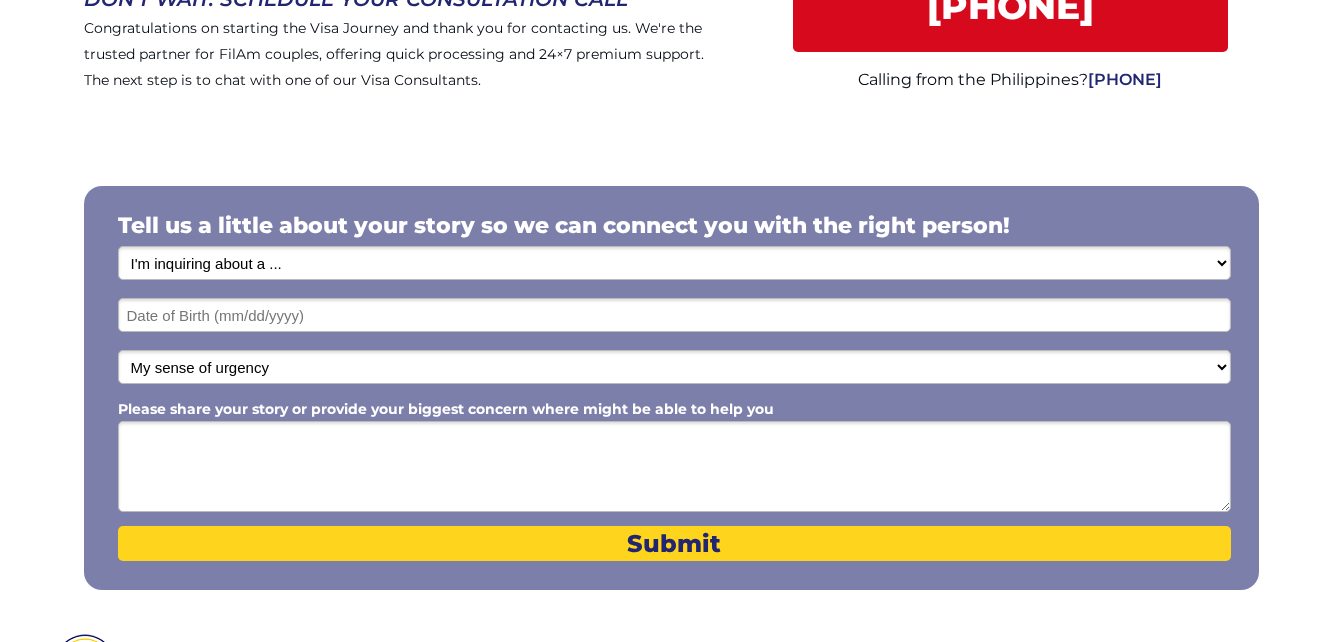 scroll, scrollTop: 267, scrollLeft: 0, axis: vertical 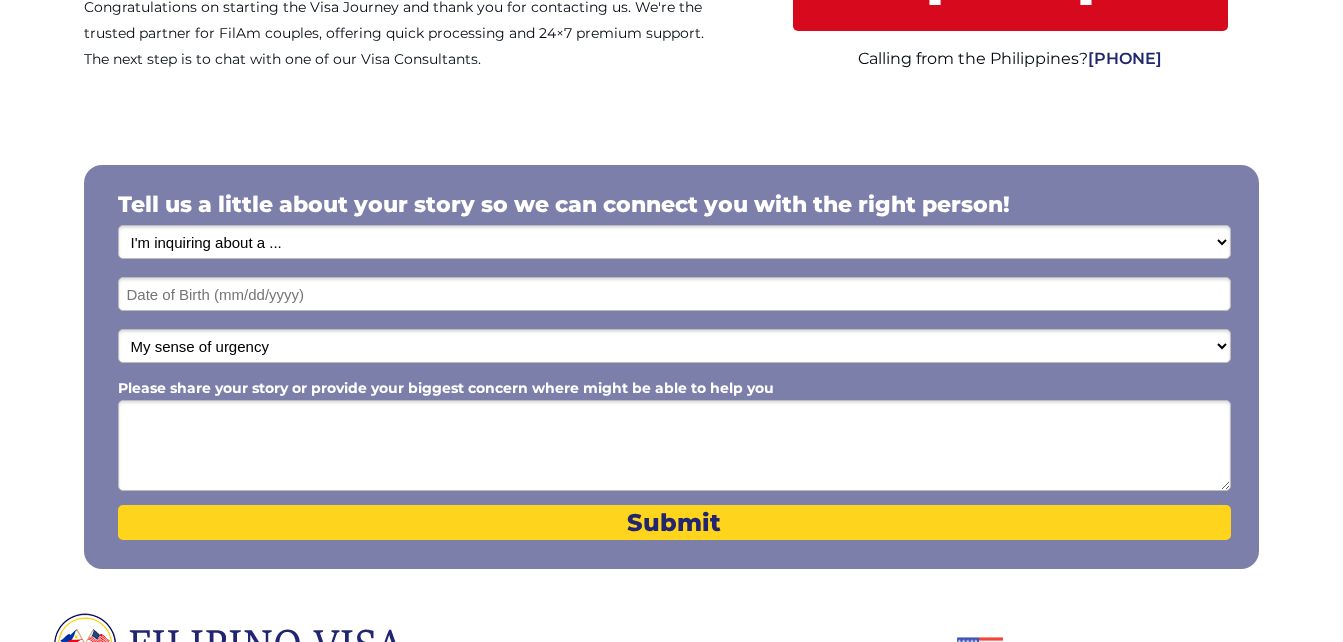 click at bounding box center [674, 294] 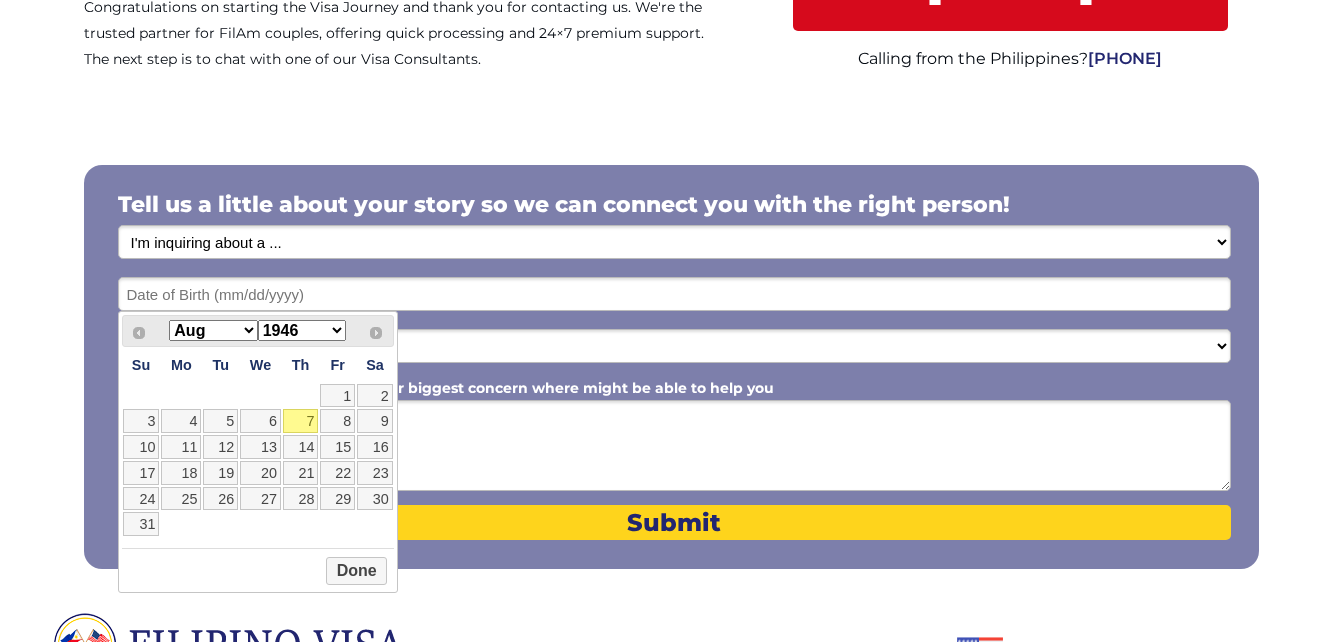 click on "Jan Feb Mar Apr May Jun Jul Aug Sep Oct Nov Dec" at bounding box center (213, 330) 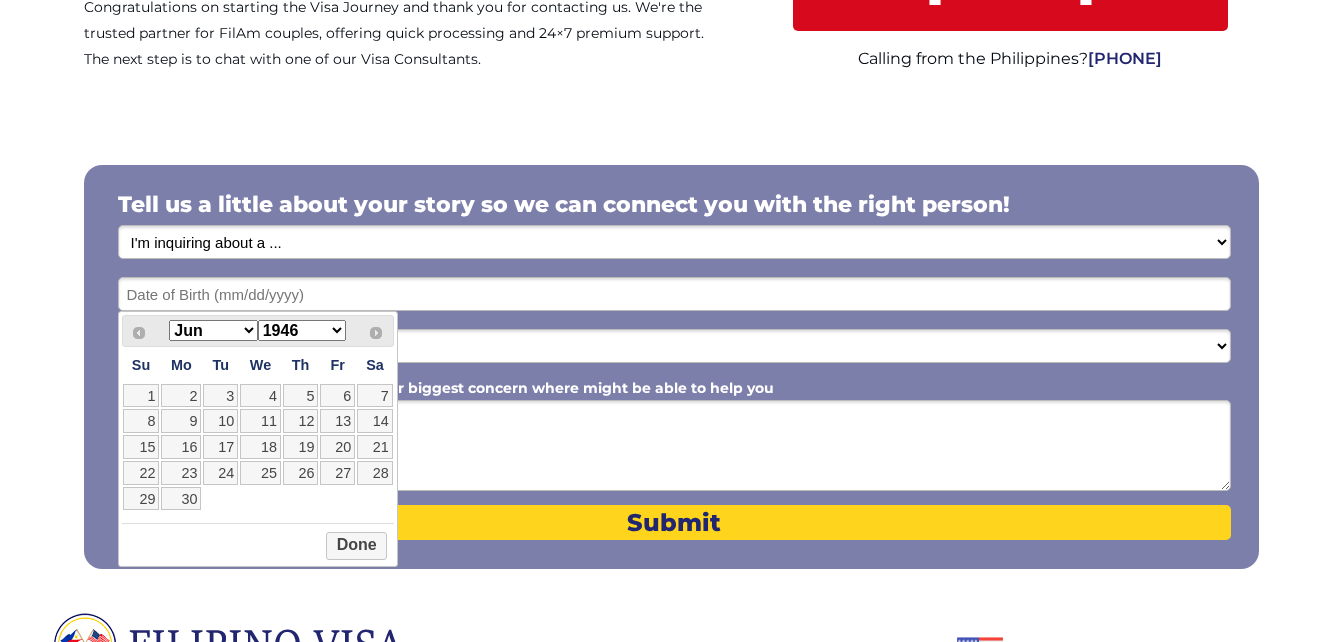 click on "Jan Feb Mar Apr May Jun Jul Aug Sep Oct Nov Dec" at bounding box center (213, 330) 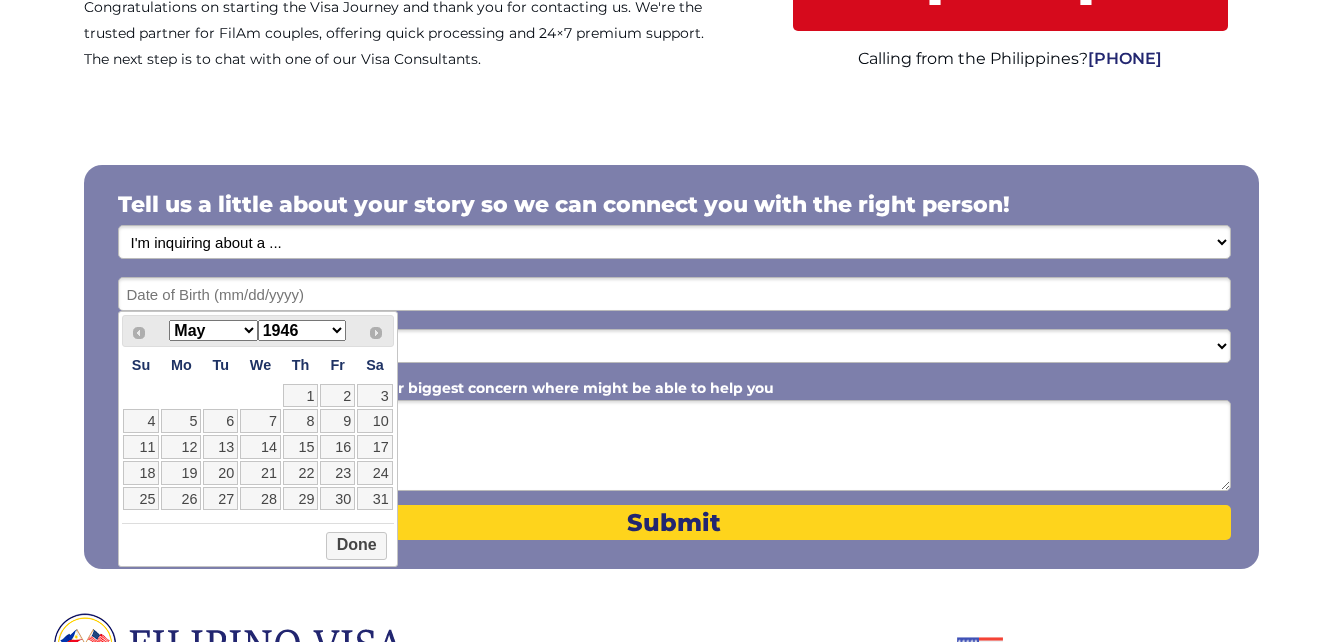 click on "1946 1947 1948 1949 1950 1951 1952 1953 1954 1955 1956 1957 1958 1959 1960 1961 1962 1963 1964 1965 1966 1967 1968 1969 1970 1971 1972 1973 1974 1975 1976 1977 1978 1979 1980 1981 1982 1983 1984 1985 1986 1987 1988 1989 1990 1991 1992 1993 1994 1995 1996 1997 1998 1999 2000 2001 2002 2003 2004 2005 2006" at bounding box center (302, 330) 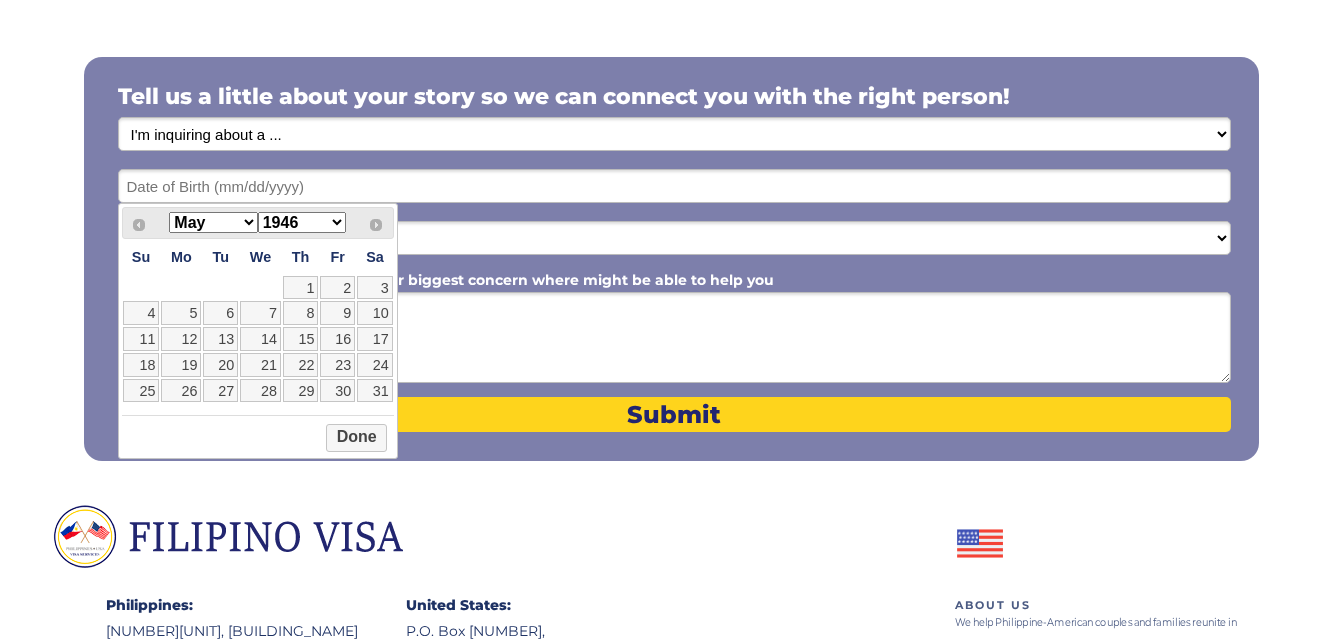 scroll, scrollTop: 383, scrollLeft: 0, axis: vertical 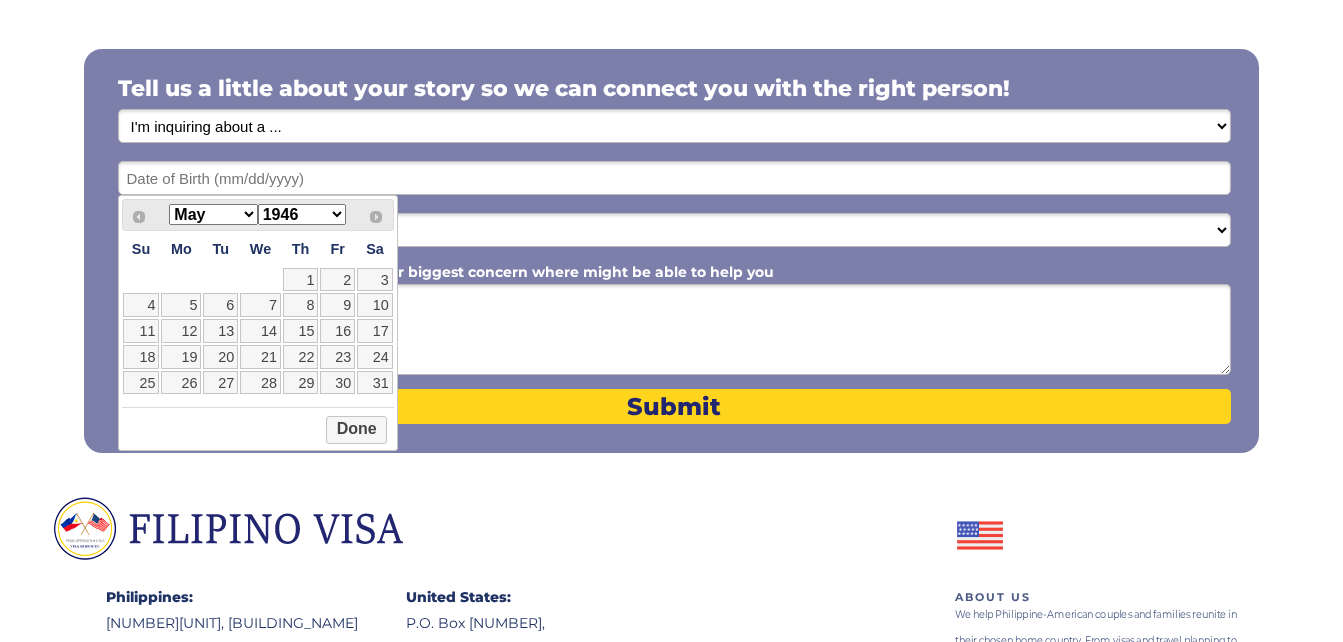 click on "1946 1947 1948 1949 1950 1951 1952 1953 1954 1955 1956 1957 1958 1959 1960 1961 1962 1963 1964 1965 1966 1967 1968 1969 1970 1971 1972 1973 1974 1975 1976 1977 1978 1979 1980 1981 1982 1983 1984 1985 1986 1987 1988 1989 1990 1991 1992 1993 1994 1995 1996 1997 1998 1999 2000 2001 2002 2003 2004 2005 2006" at bounding box center (302, 214) 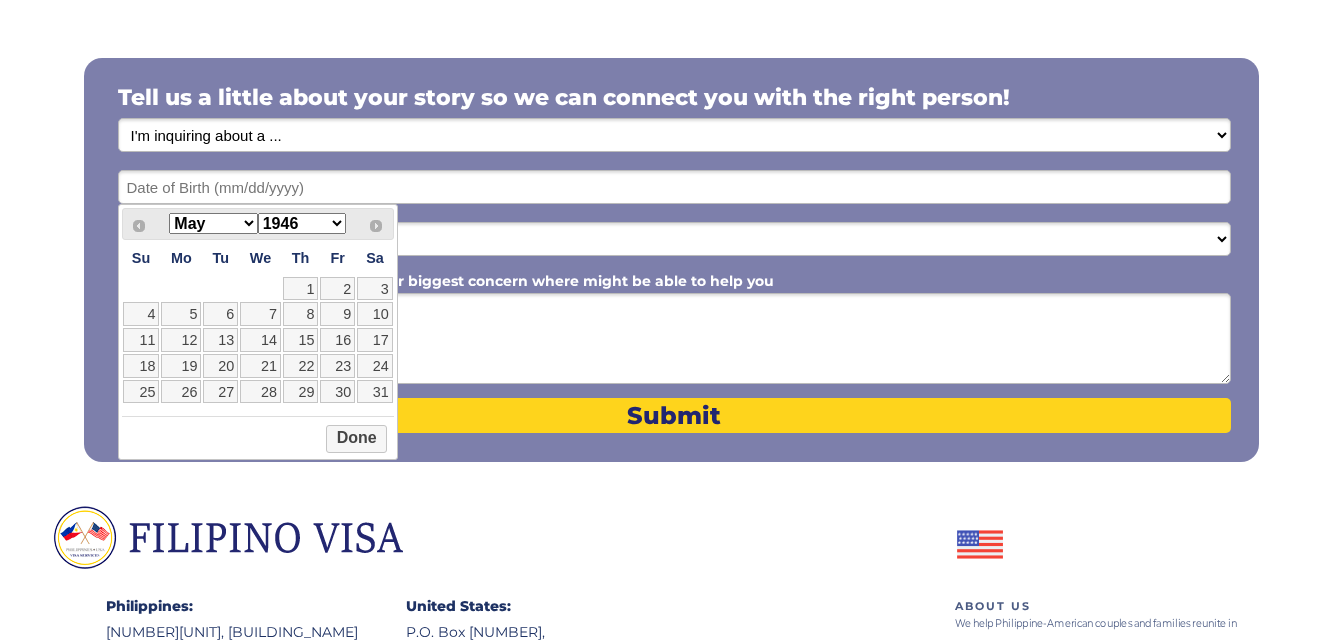 click on "1946 1947 1948 1949 1950 1951 1952 1953 1954 1955 1956 1957 1958 1959 1960 1961 1962 1963 1964 1965 1966 1967 1968 1969 1970 1971 1972 1973 1974 1975 1976 1977 1978 1979 1980 1981 1982 1983 1984 1985 1986 1987 1988 1989 1990 1991 1992 1993 1994 1995 1996 1997 1998 1999 2000 2001 2002 2003 2004 2005 2006" at bounding box center (302, 223) 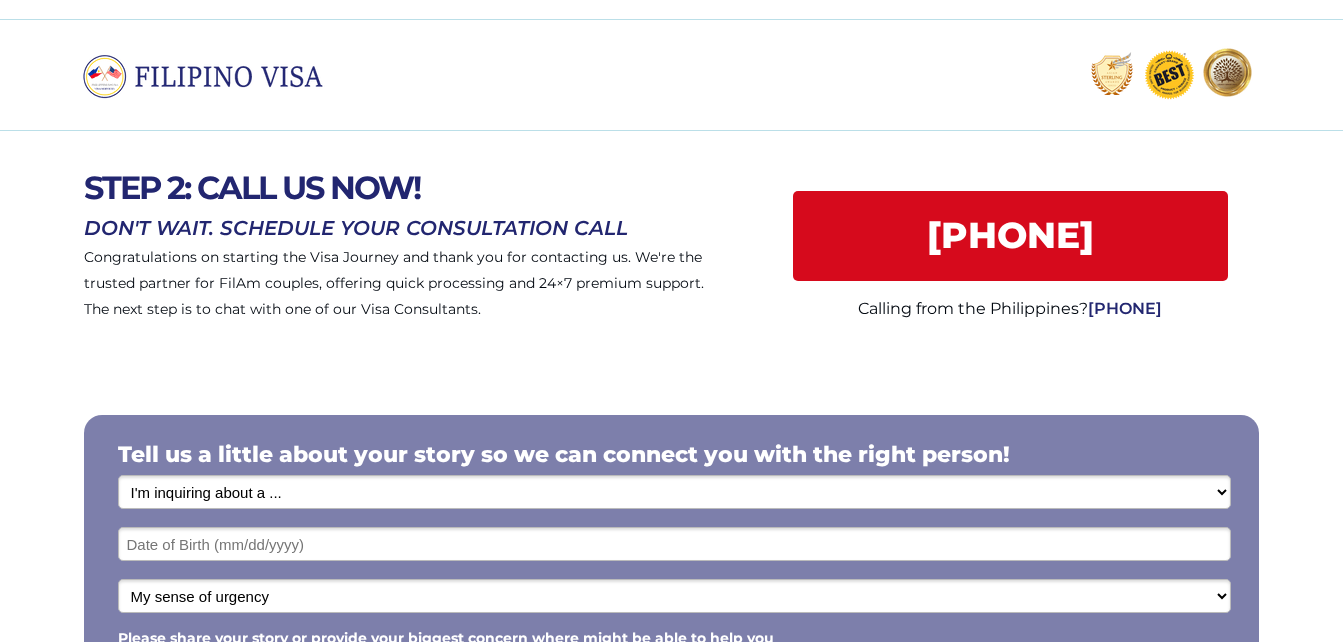 scroll, scrollTop: 0, scrollLeft: 0, axis: both 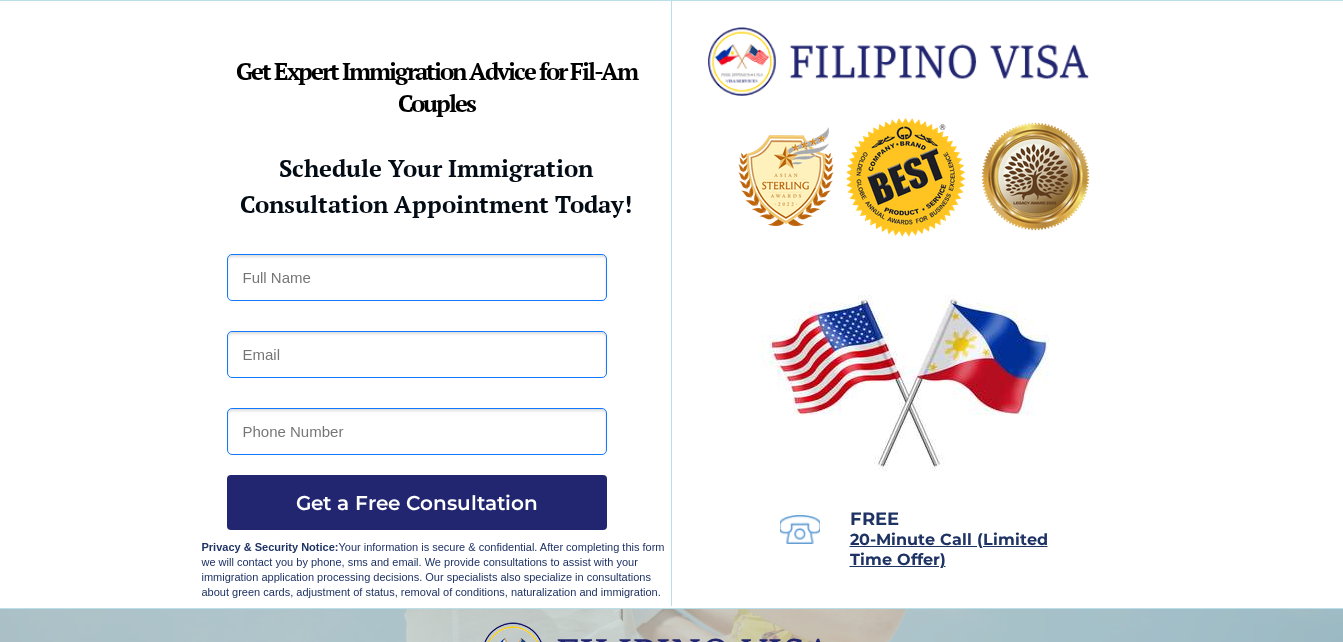 click at bounding box center [417, 277] 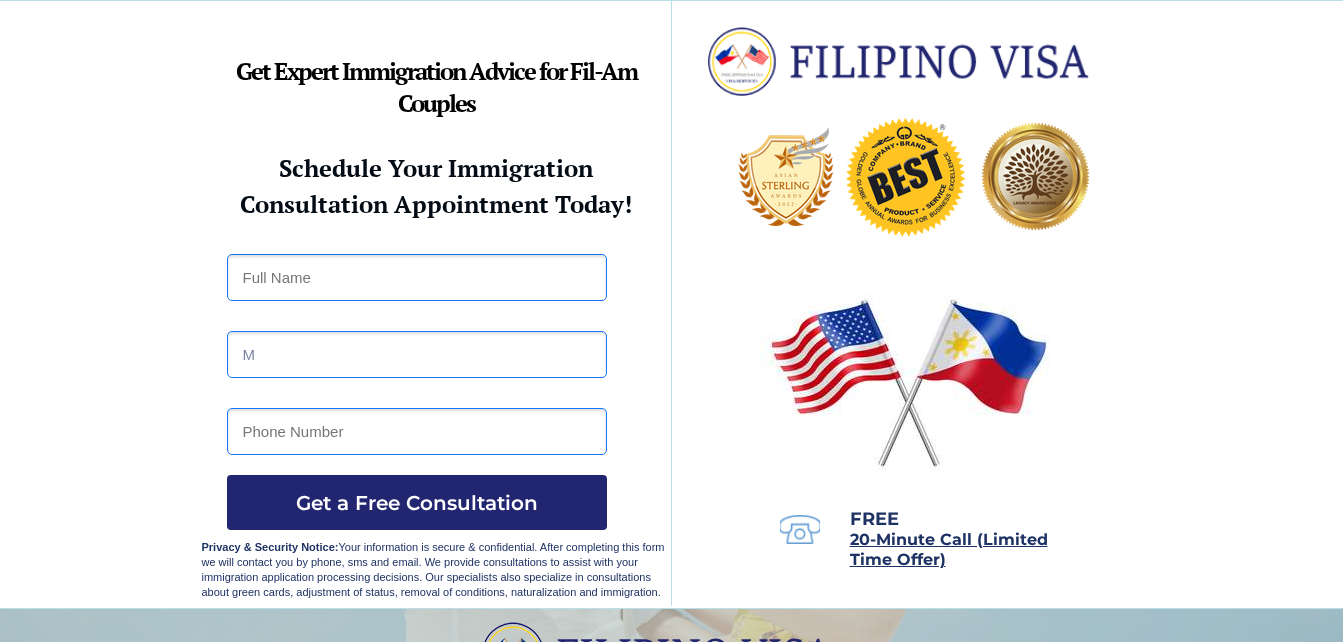 type on "M" 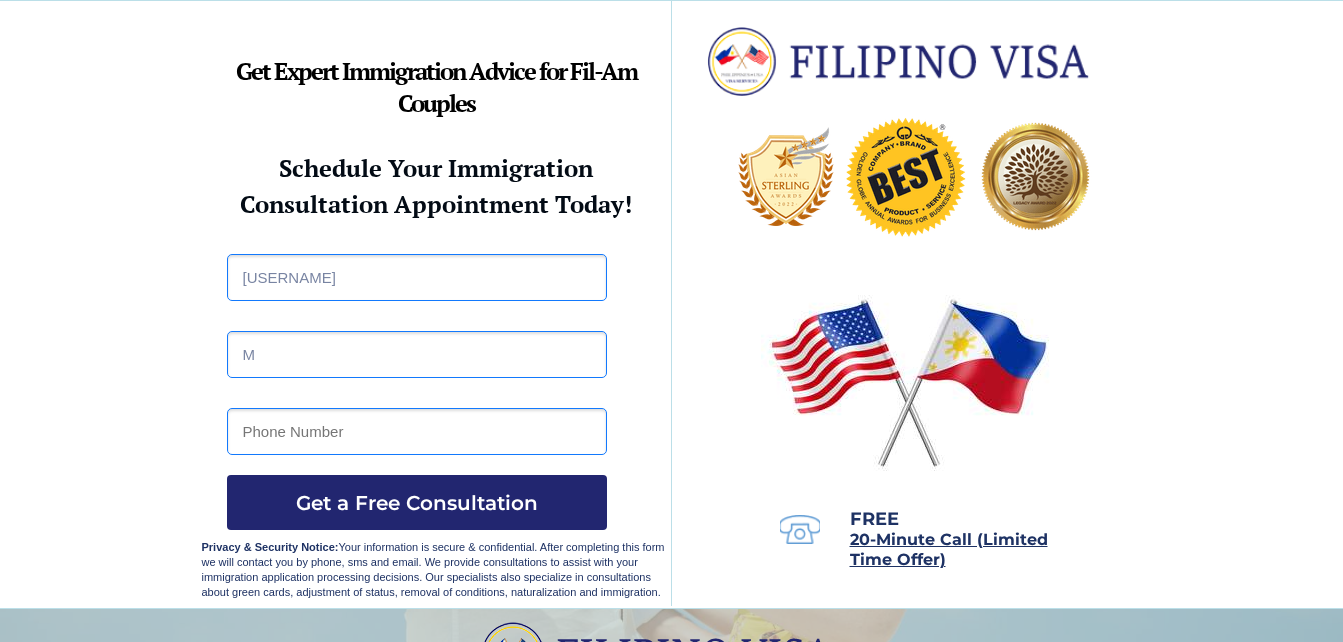 type on "m" 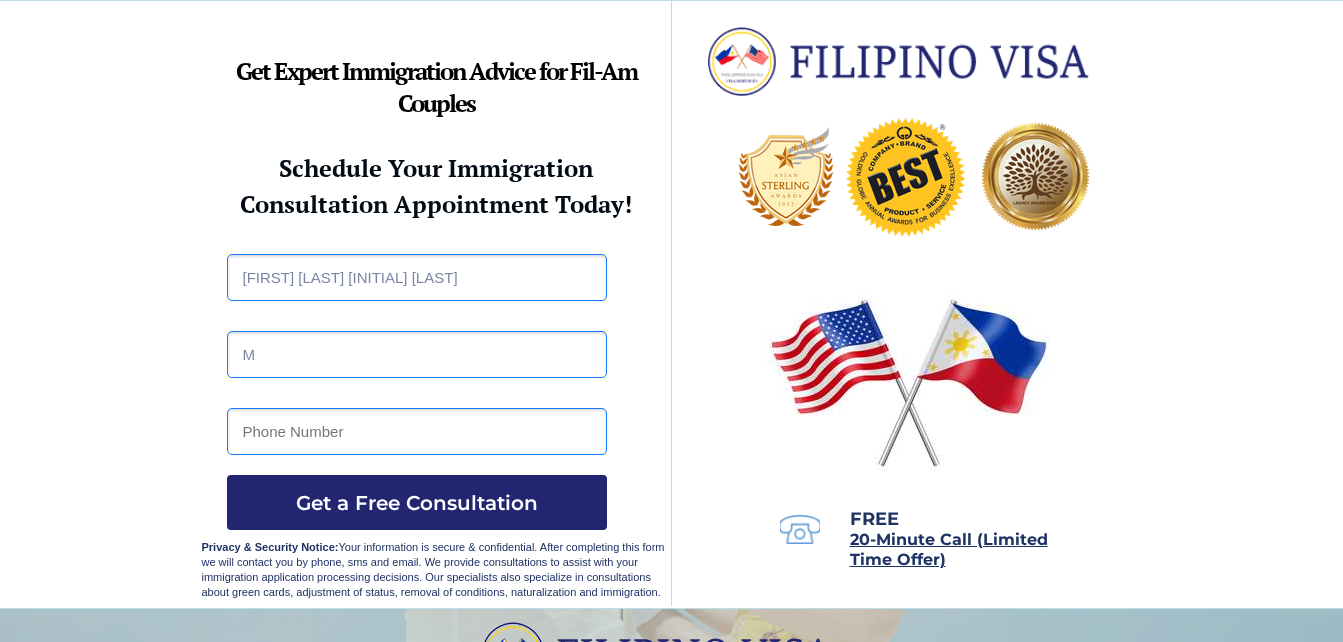 type on "[FIRST] [LAST] [INITIAL] [LAST]" 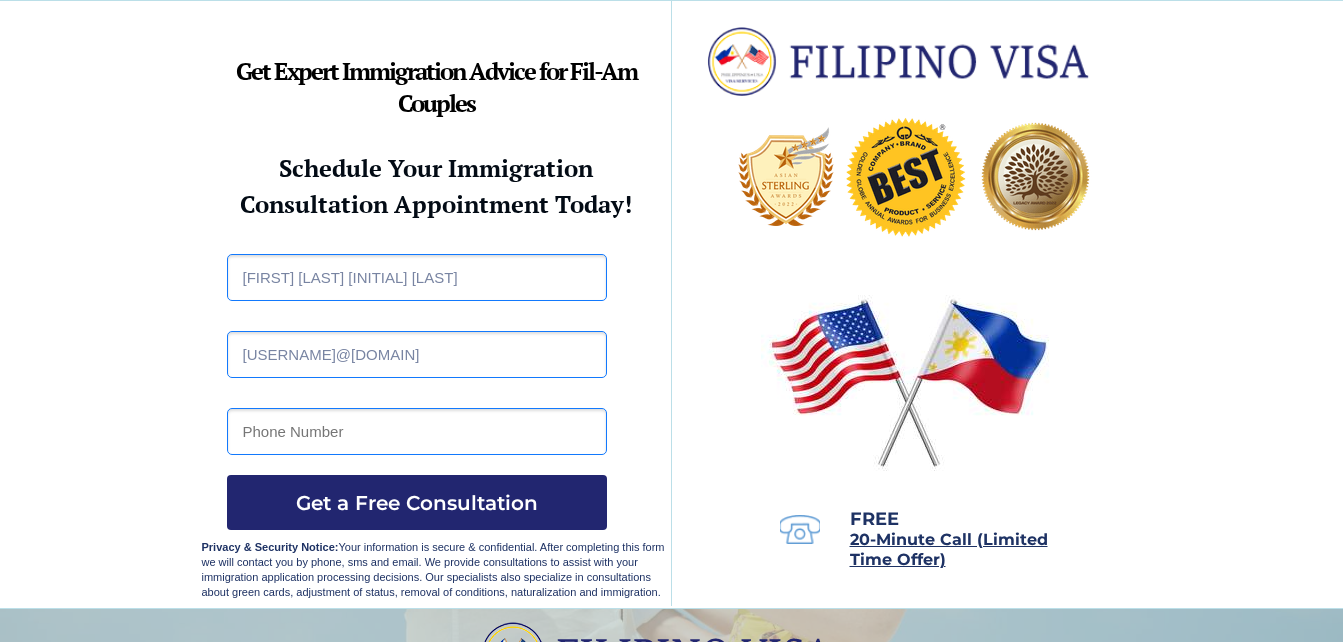 type on "[USERNAME]@[DOMAIN]" 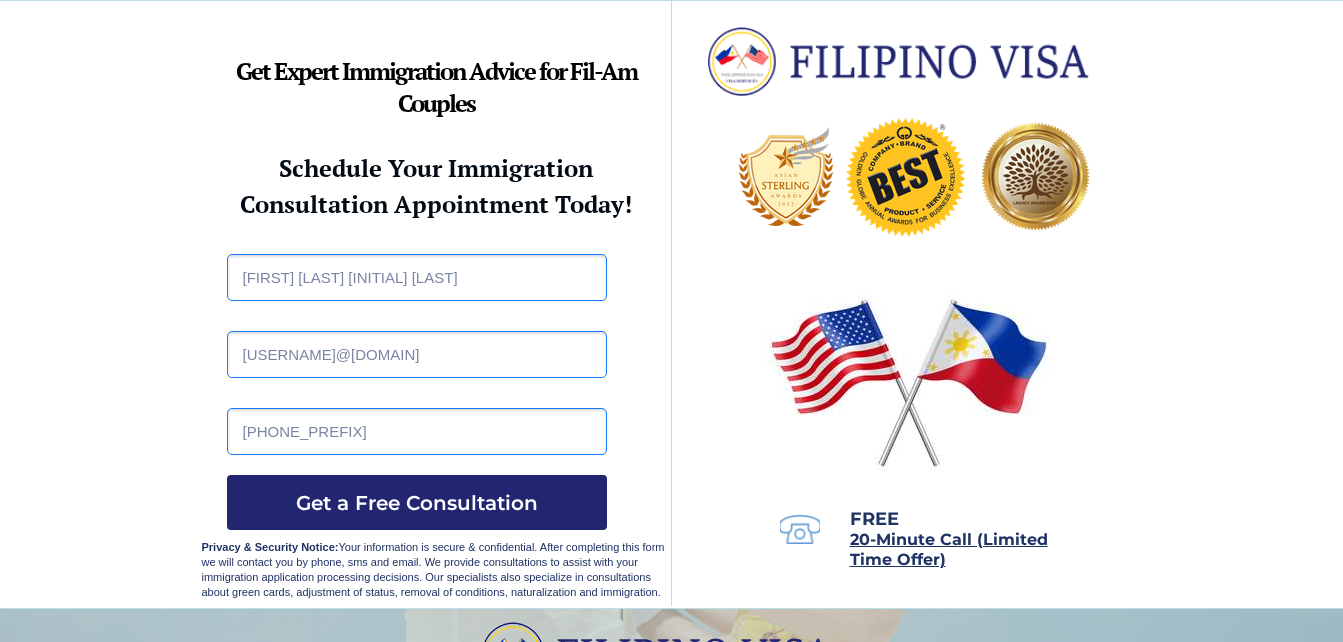 type on "[PHONE_PREFIX]" 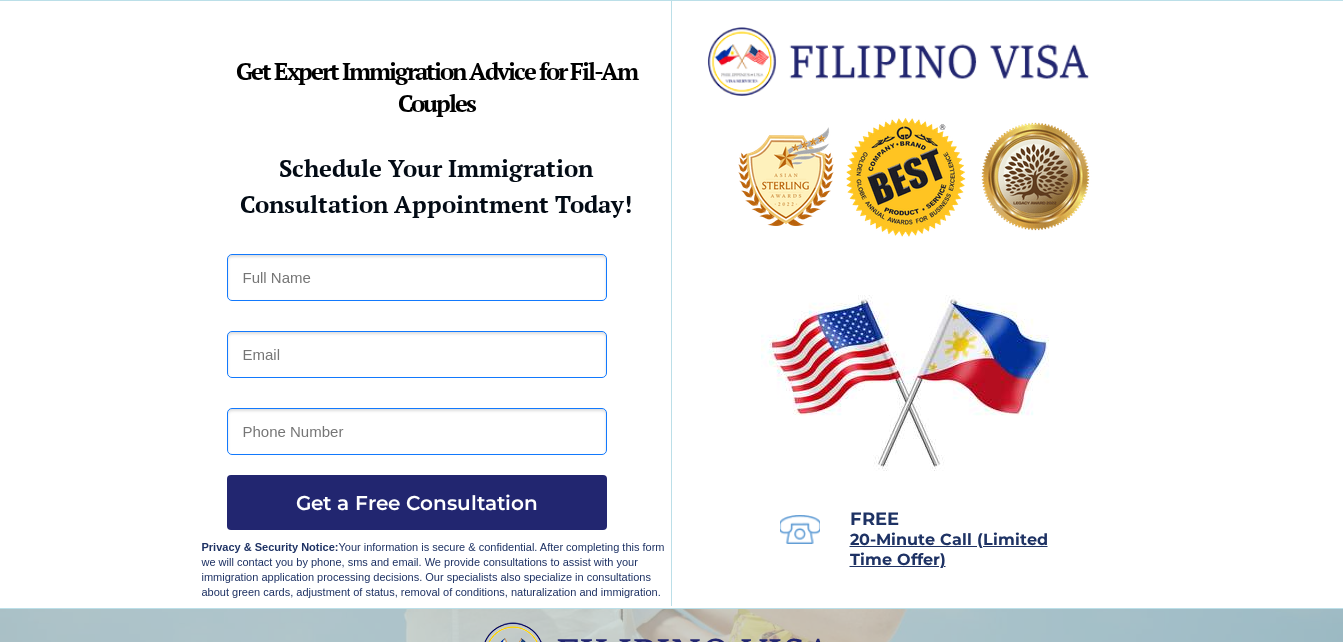 scroll, scrollTop: 0, scrollLeft: 0, axis: both 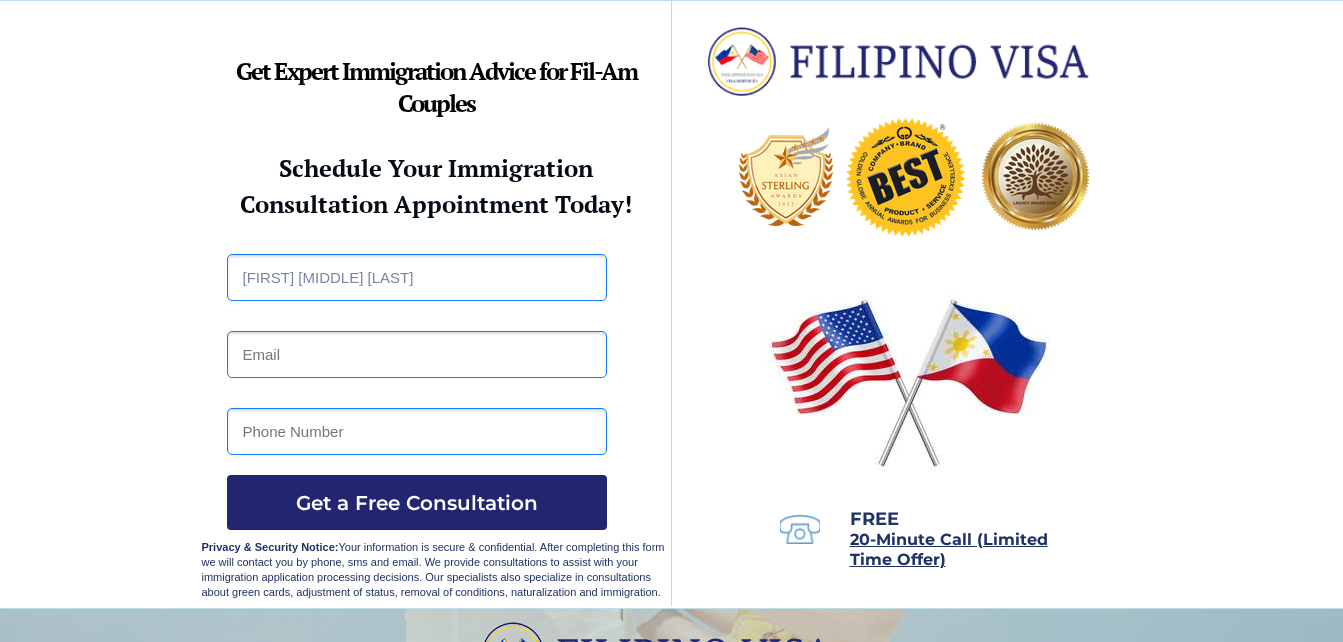 type on "[USERNAME]@[DOMAIN]" 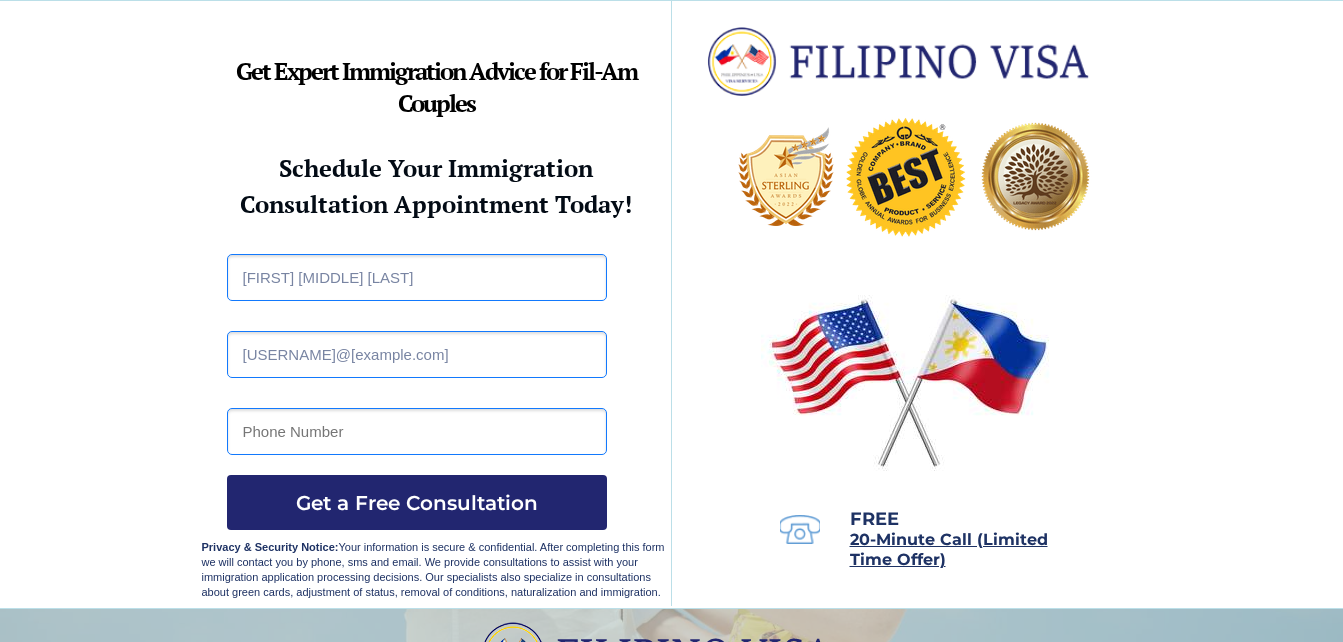 type on "09946567132" 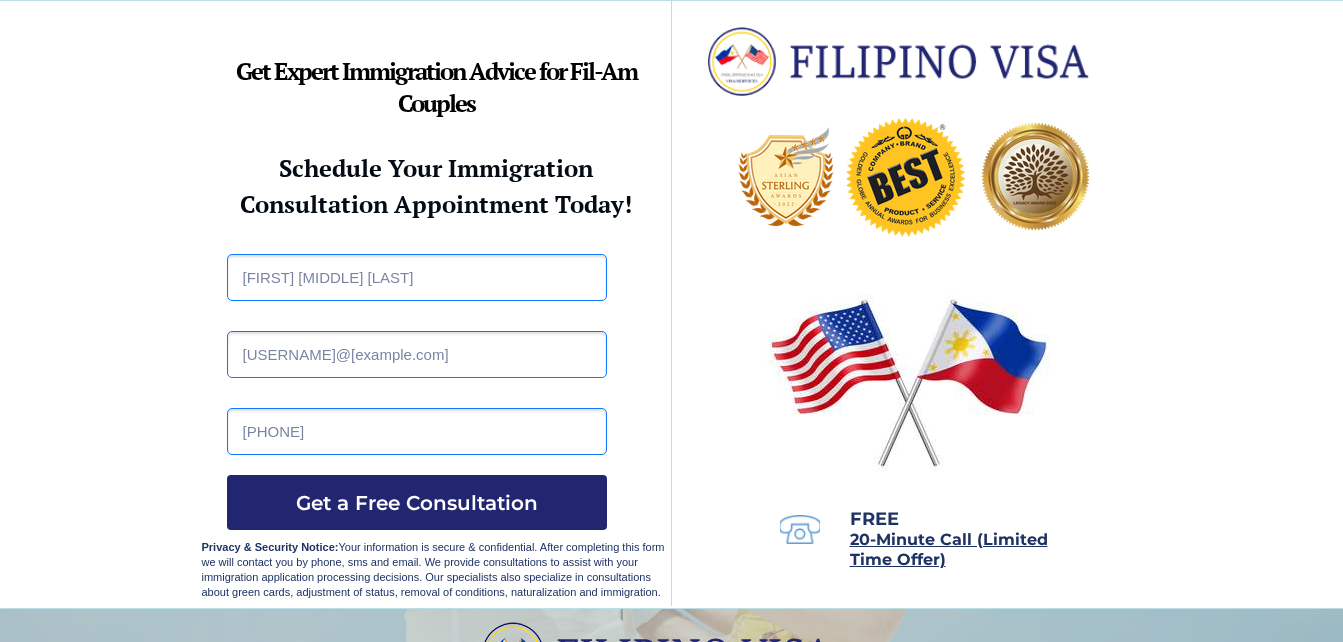 drag, startPoint x: 368, startPoint y: 428, endPoint x: 235, endPoint y: 427, distance: 133.00375 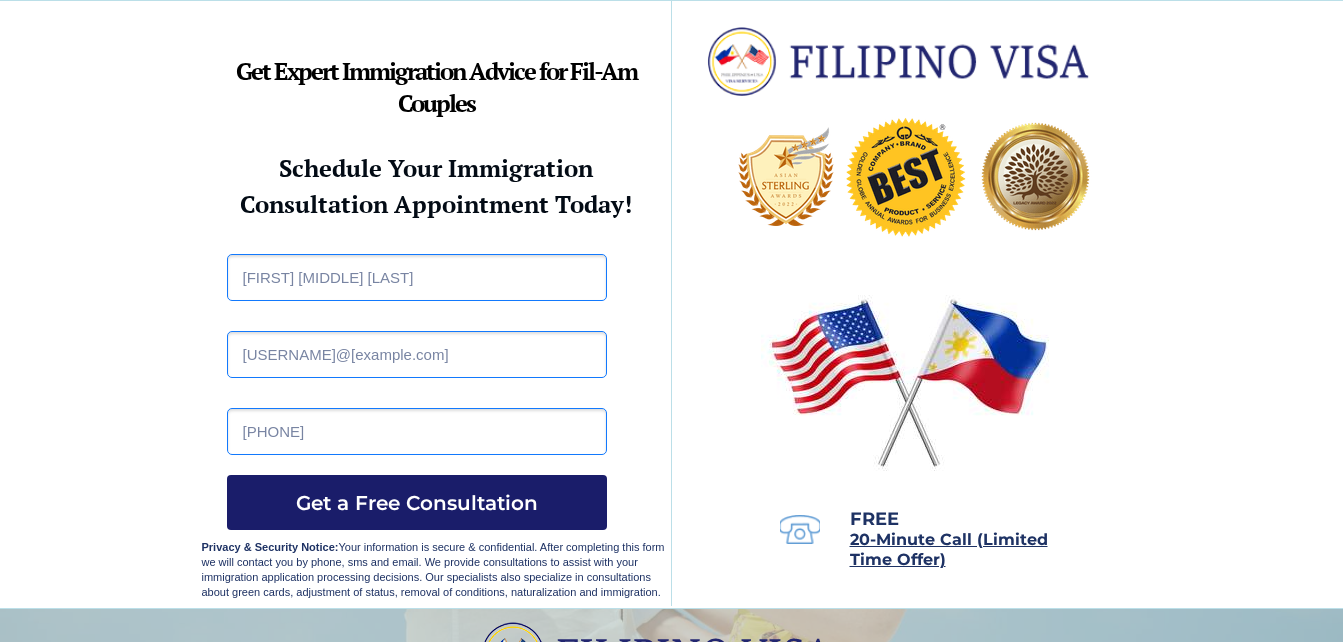 click on "Get a Free Consultation" at bounding box center [417, 503] 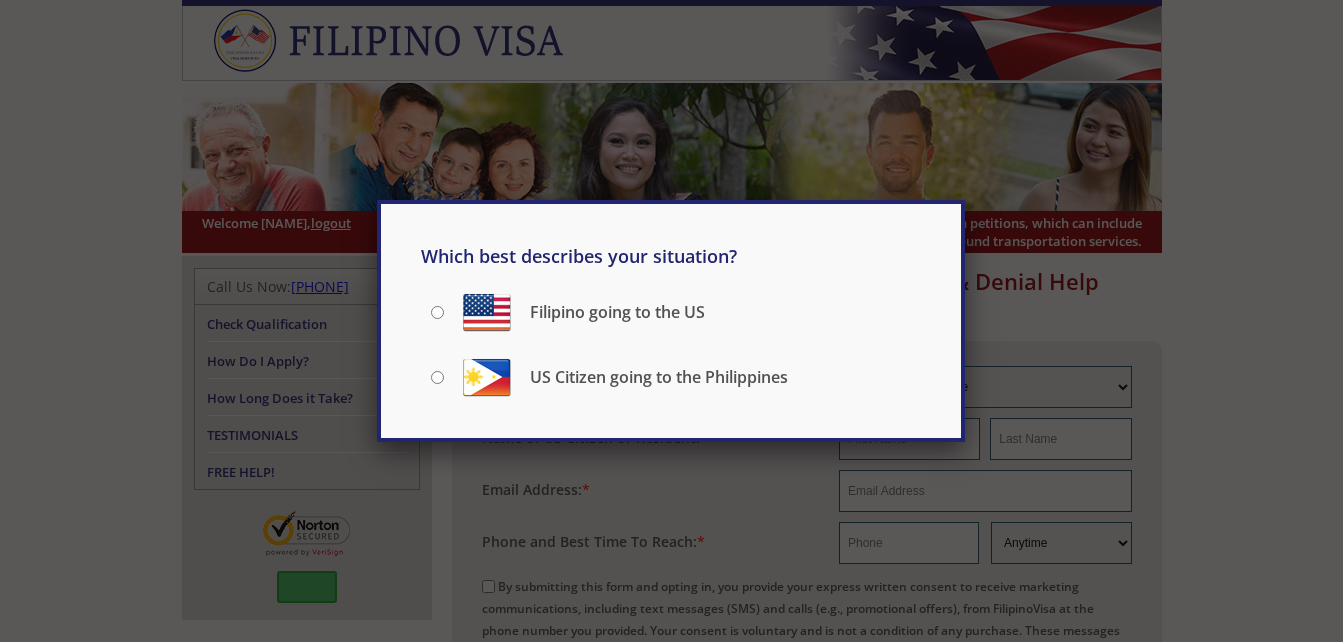scroll, scrollTop: 0, scrollLeft: 0, axis: both 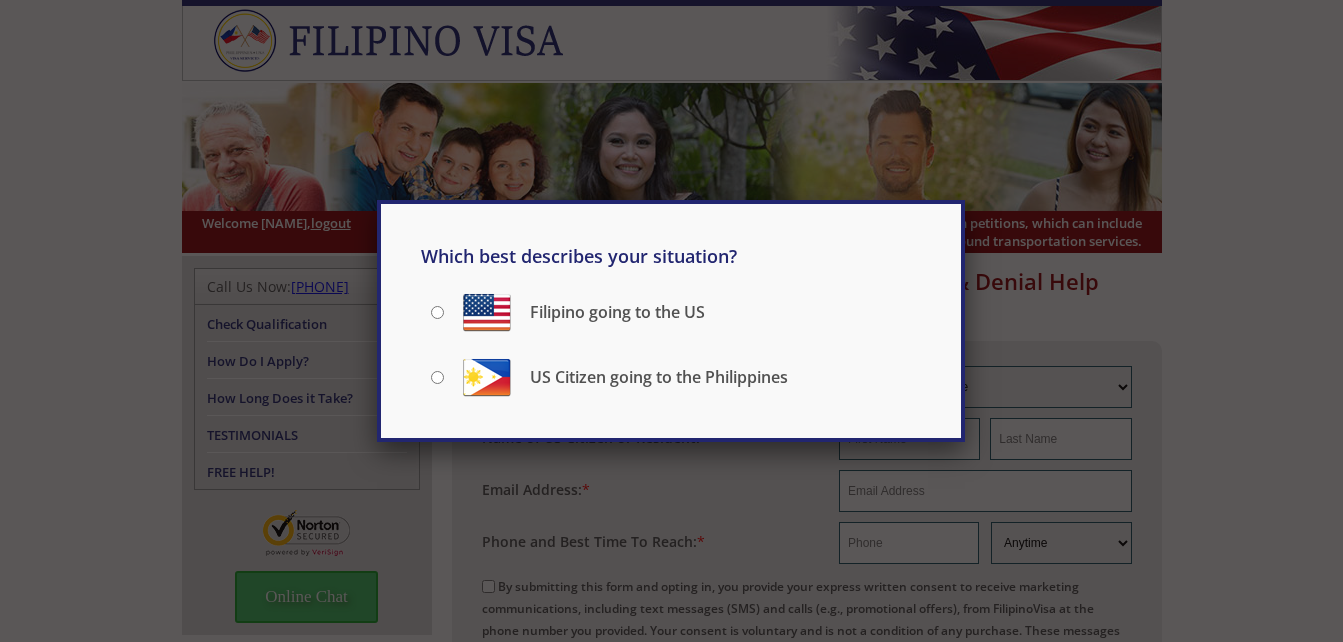 click on "Filipino going to the US" at bounding box center [568, 310] 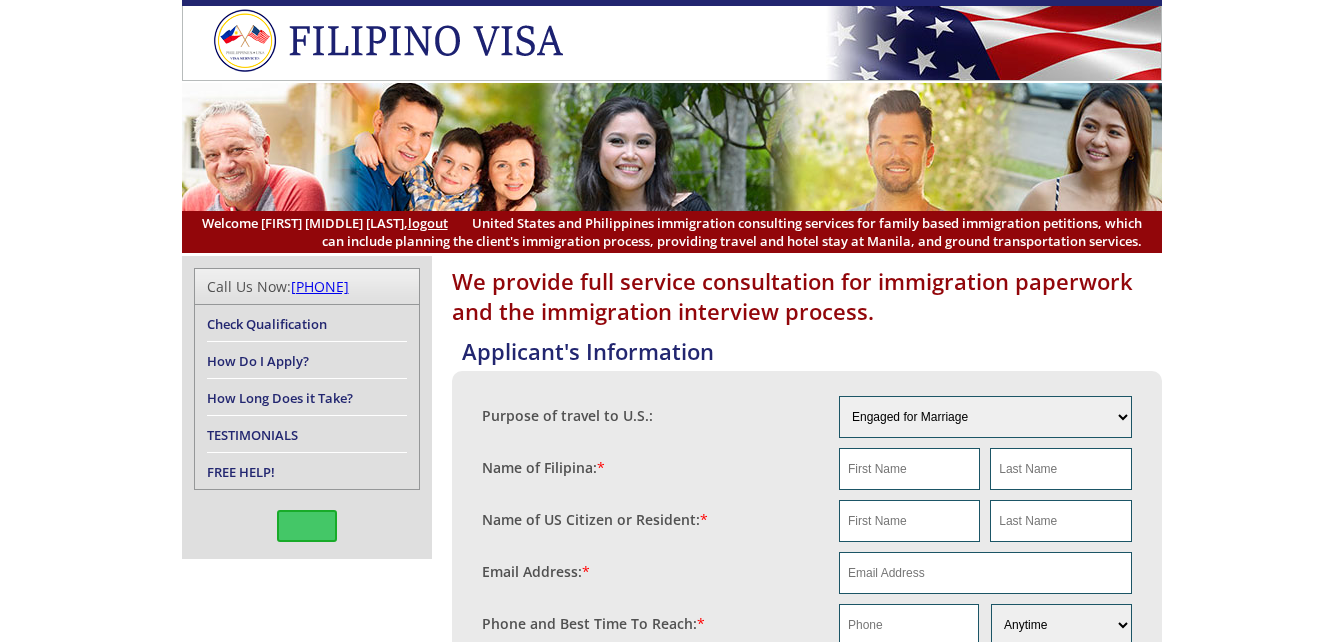 scroll, scrollTop: 0, scrollLeft: 0, axis: both 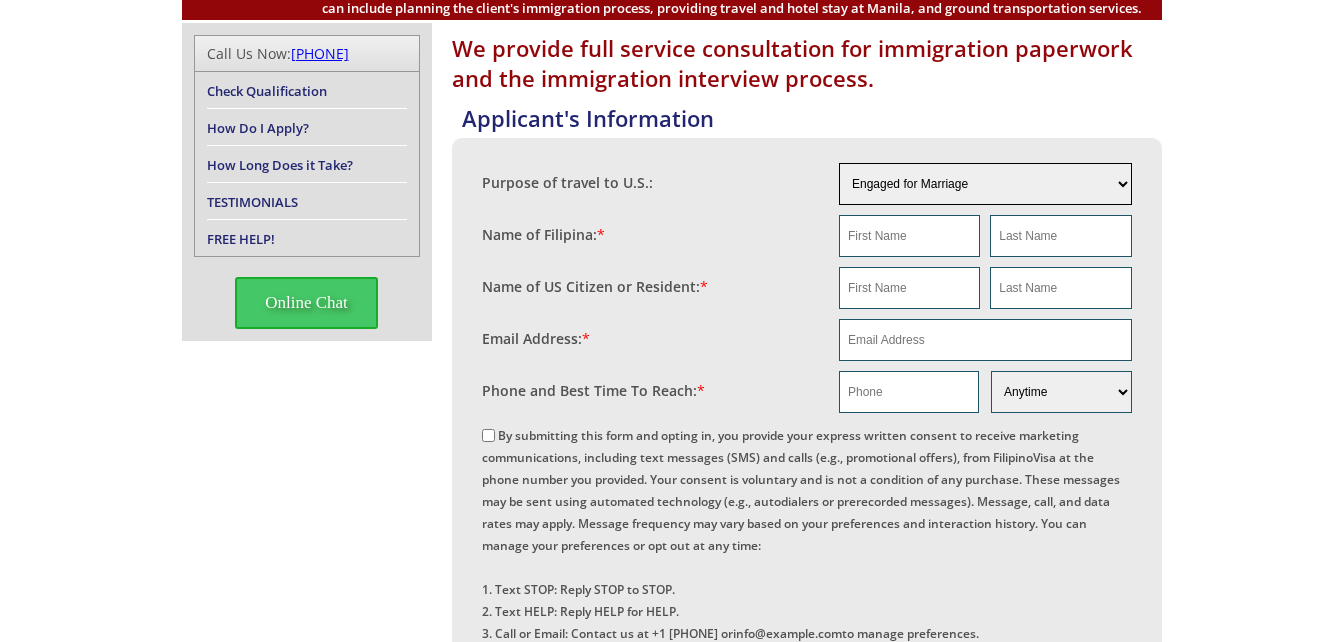 click on "Engaged for Marriage
Already Married to U.S. Citizen / Resident
For Short Term Visit (Less than 90 days)
For Long Term Visit (More than 90 days)
For A Job
For Family (children, parents, cousins, etc.)
For School (College/University)
For School (K-12)
Not Sure
Other" at bounding box center (985, 184) 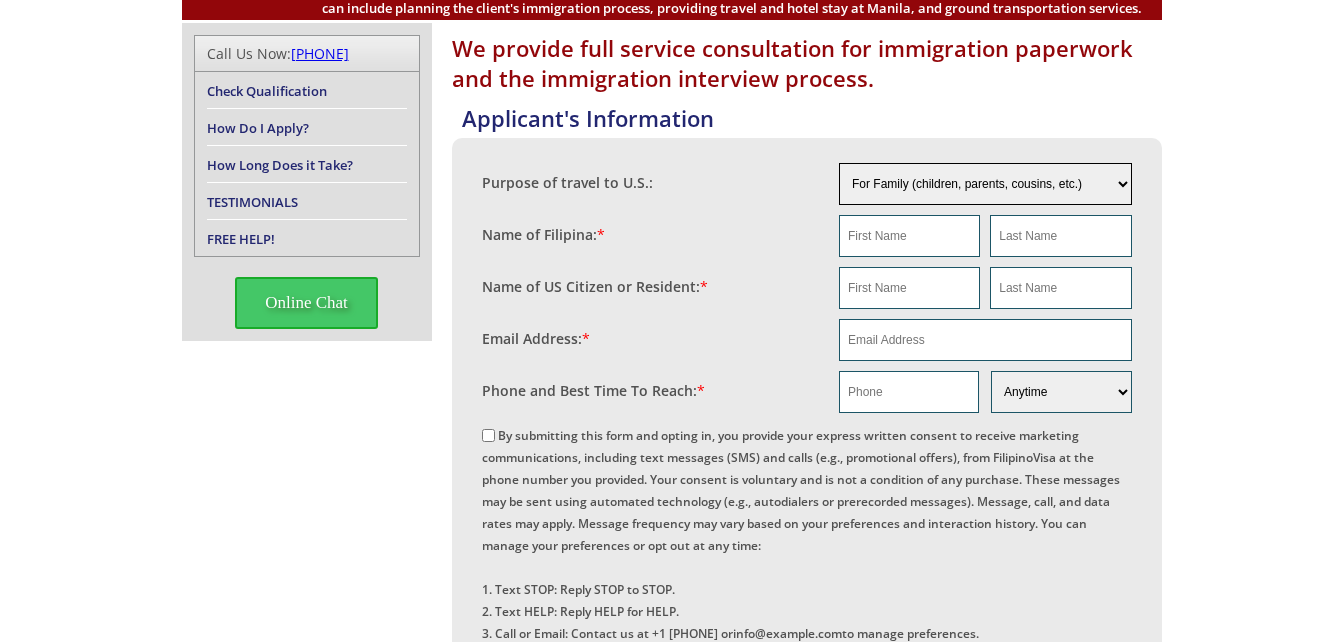 click on "Engaged for Marriage
Already Married to U.S. Citizen / Resident
For Short Term Visit (Less than 90 days)
For Long Term Visit (More than 90 days)
For A Job
For Family (children, parents, cousins, etc.)
For School (College/University)
For School (K-12)
Not Sure
Other" at bounding box center (985, 184) 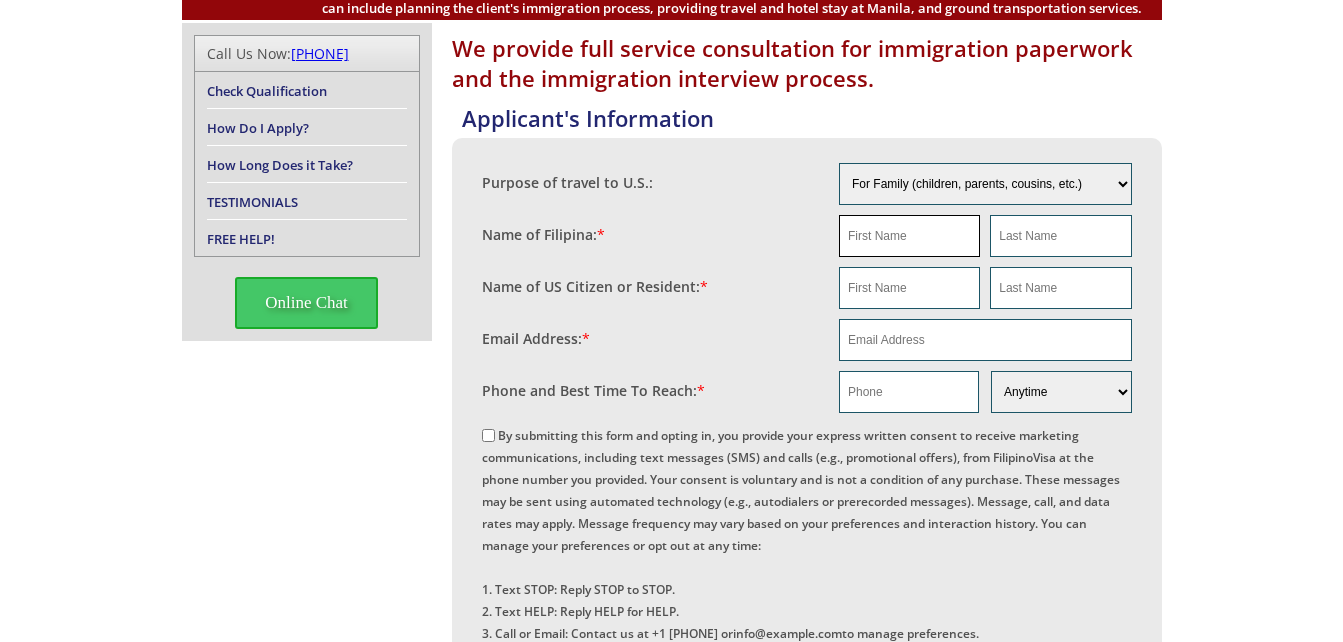 click at bounding box center (909, 236) 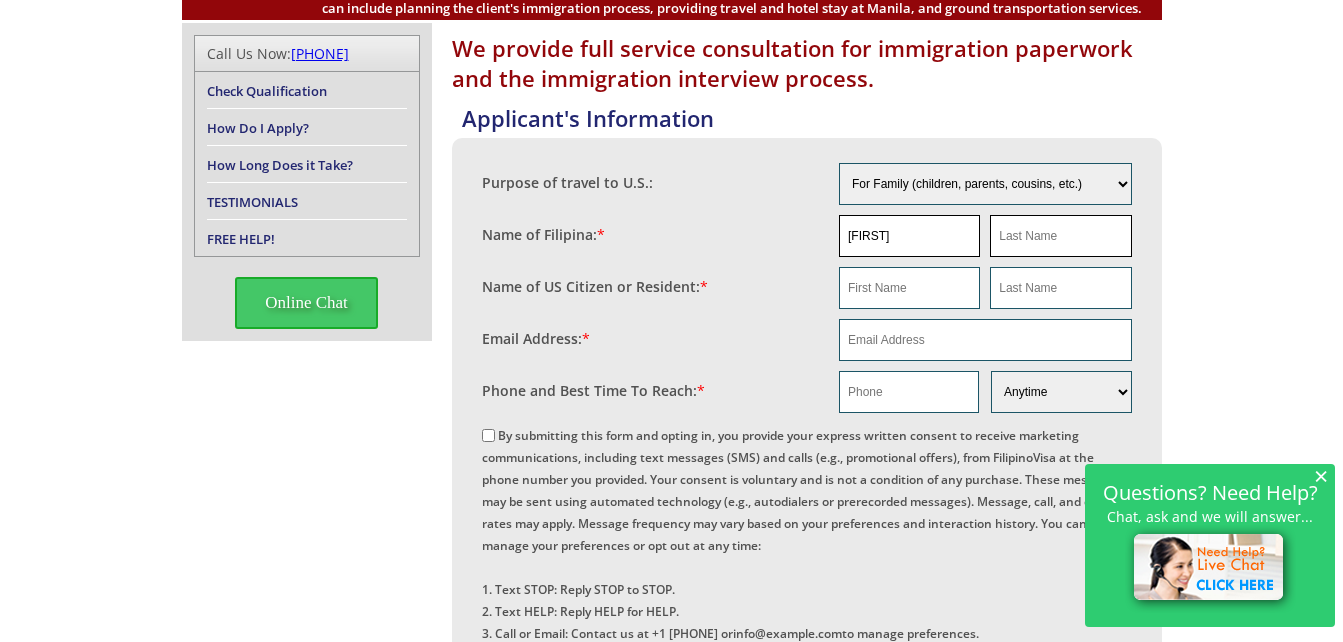 type on "Maria" 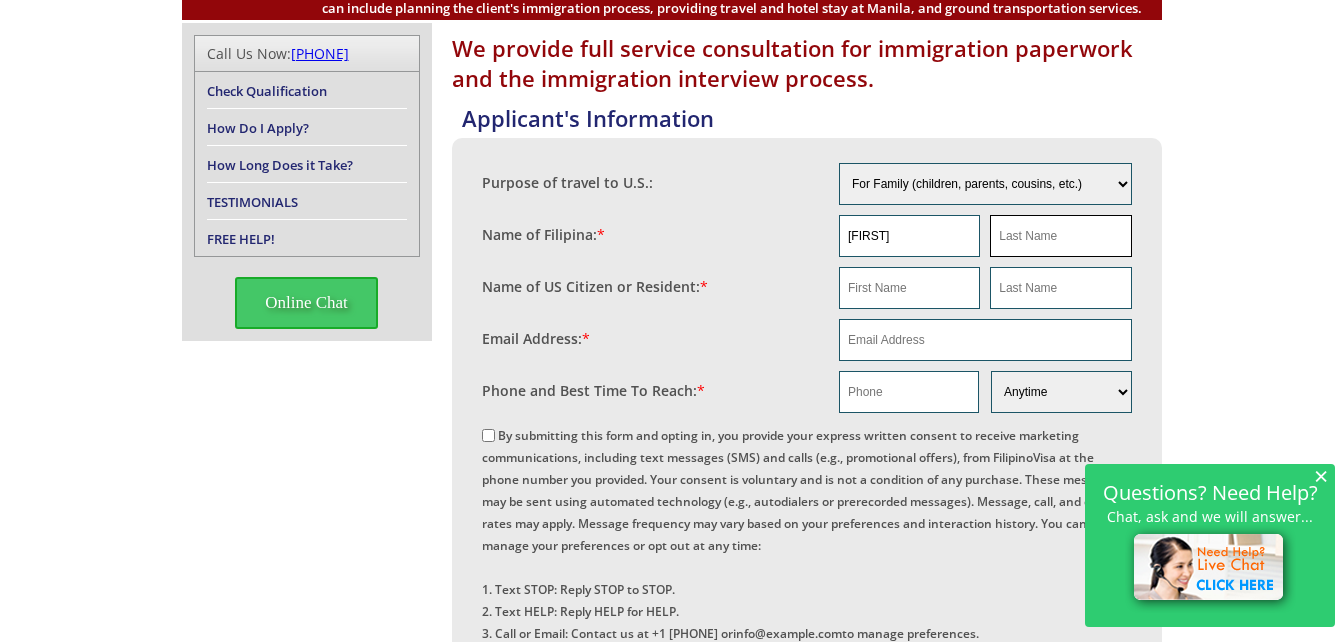 click at bounding box center [1060, 236] 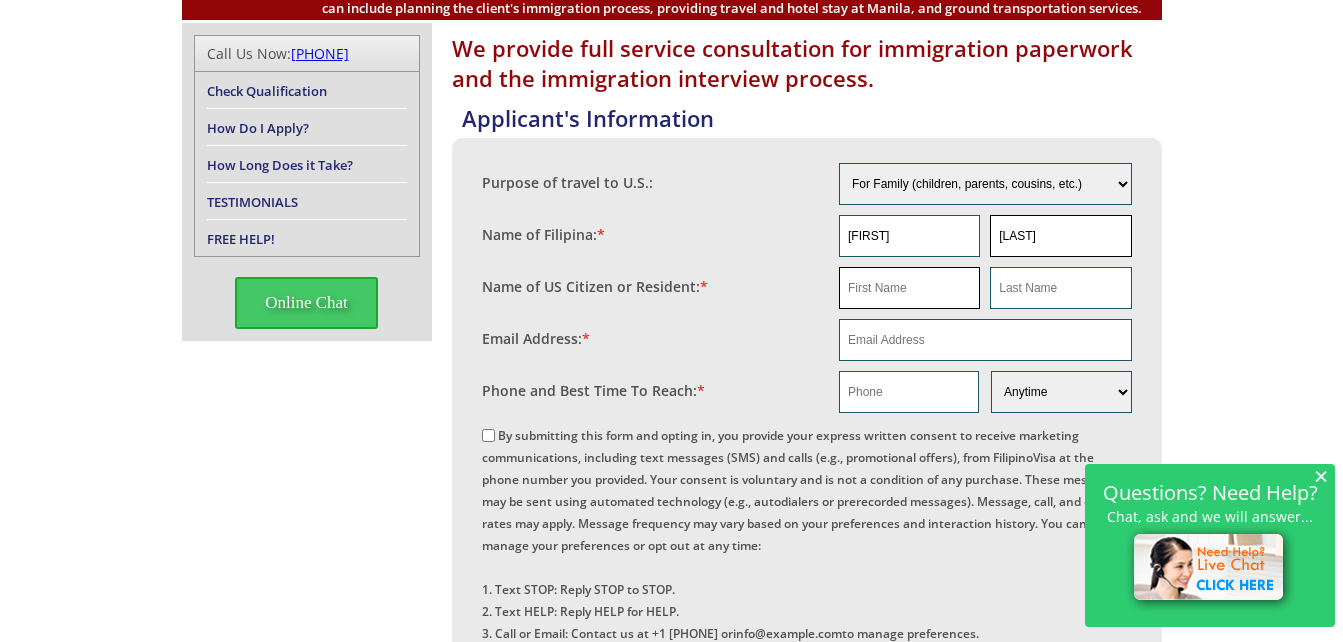 type on "Cruz" 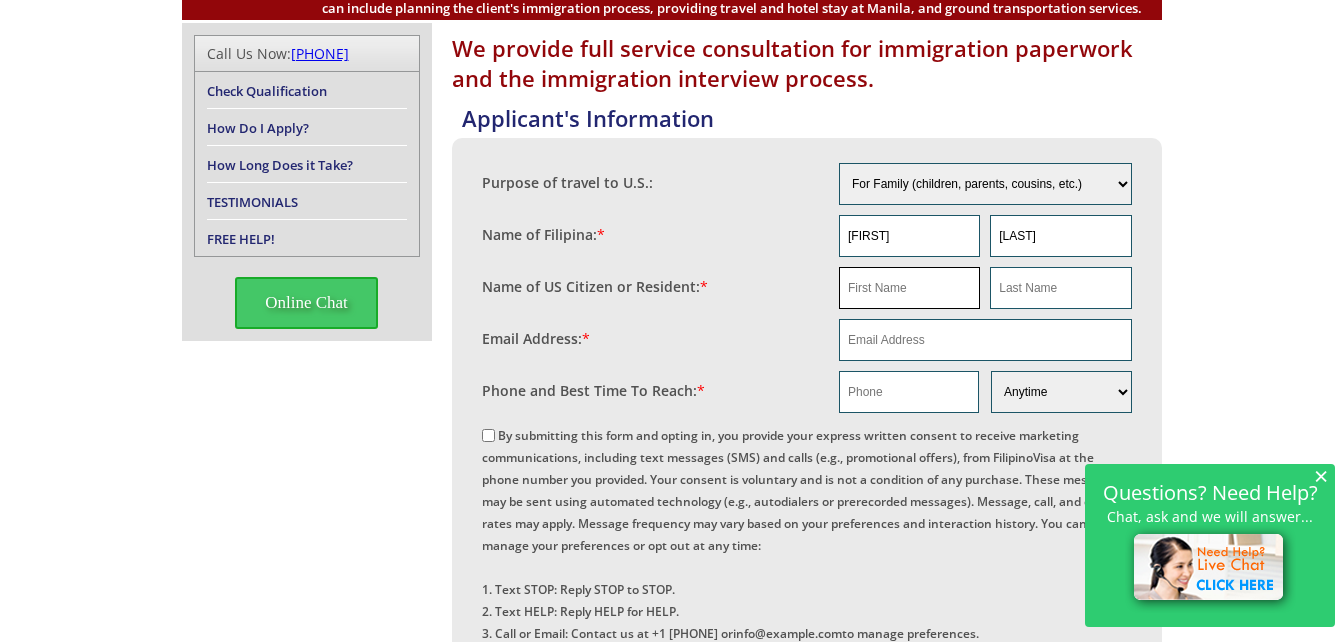 click at bounding box center (909, 288) 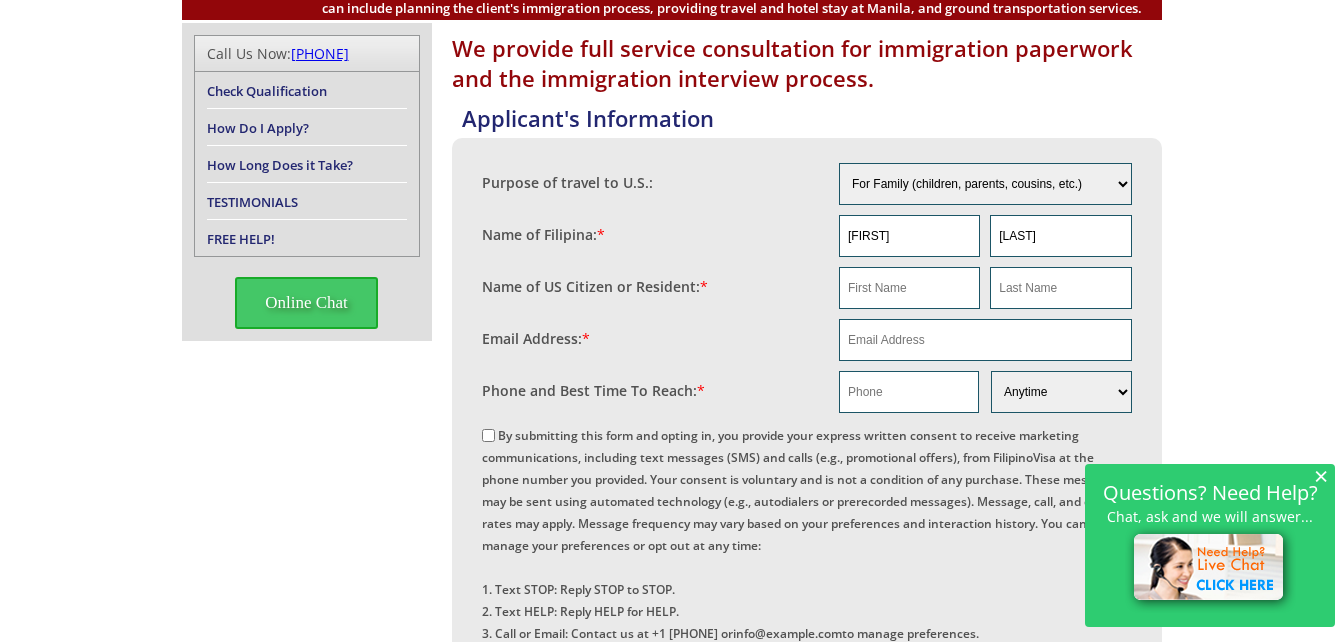 click on "We provide full service consultation for immigration paperwork and the immigration interview process.
Applicant's Information
Purpose of travel to U.S.:
Engaged for Marriage
Already Married to U.S. Citizen / Resident
For Short Term Visit (Less than 90 days)
For Long Term Visit (More than 90 days)
For A Job
For Family (children, parents, cousins, etc.)
For School (College/University)
For School (K-12) Not Sure Other" at bounding box center [671, 629] 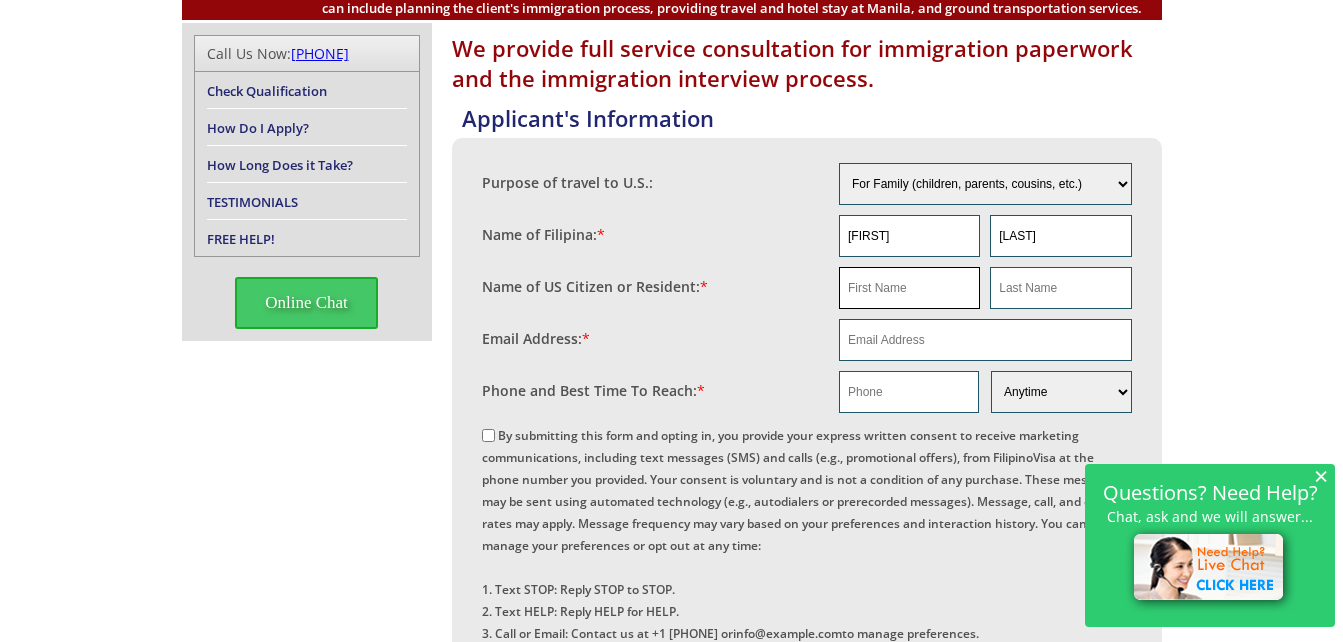 click at bounding box center (909, 288) 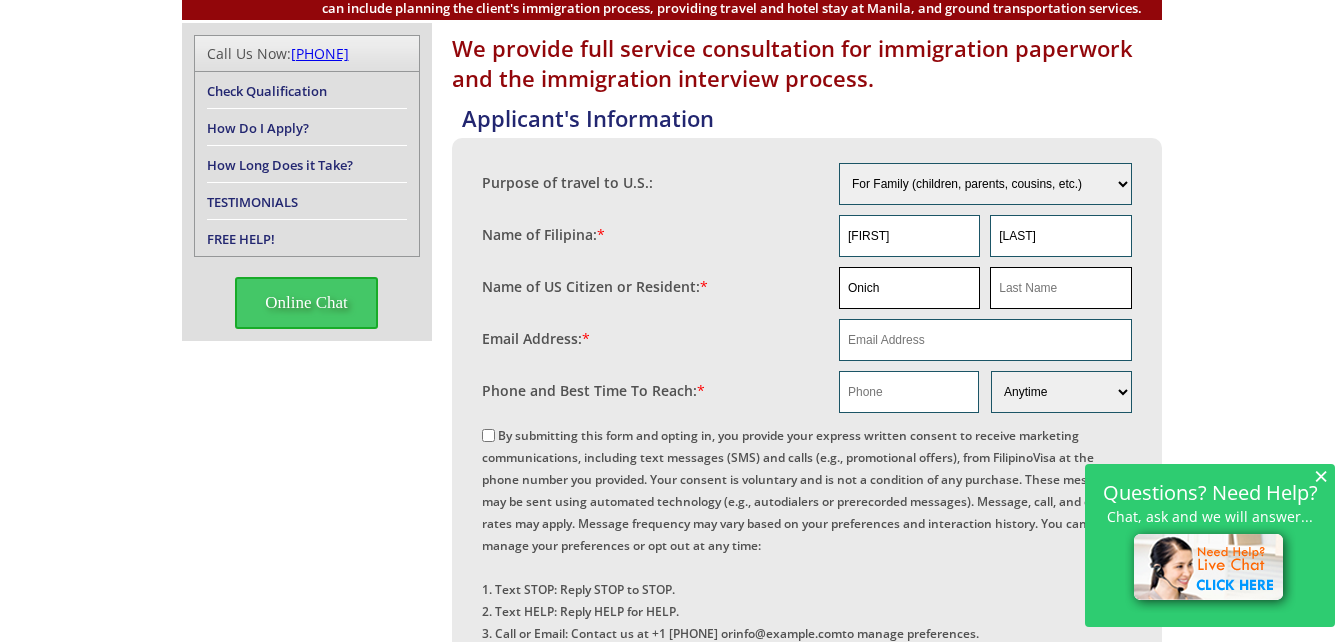 type on "Onich" 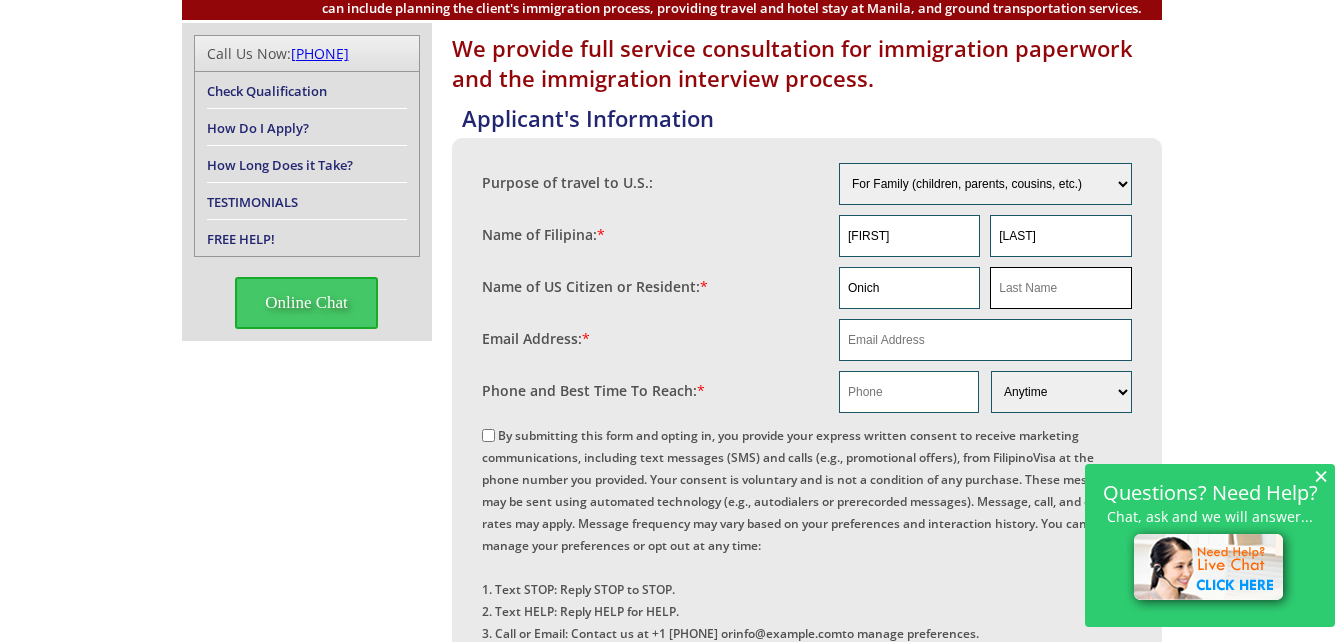 click at bounding box center (1060, 288) 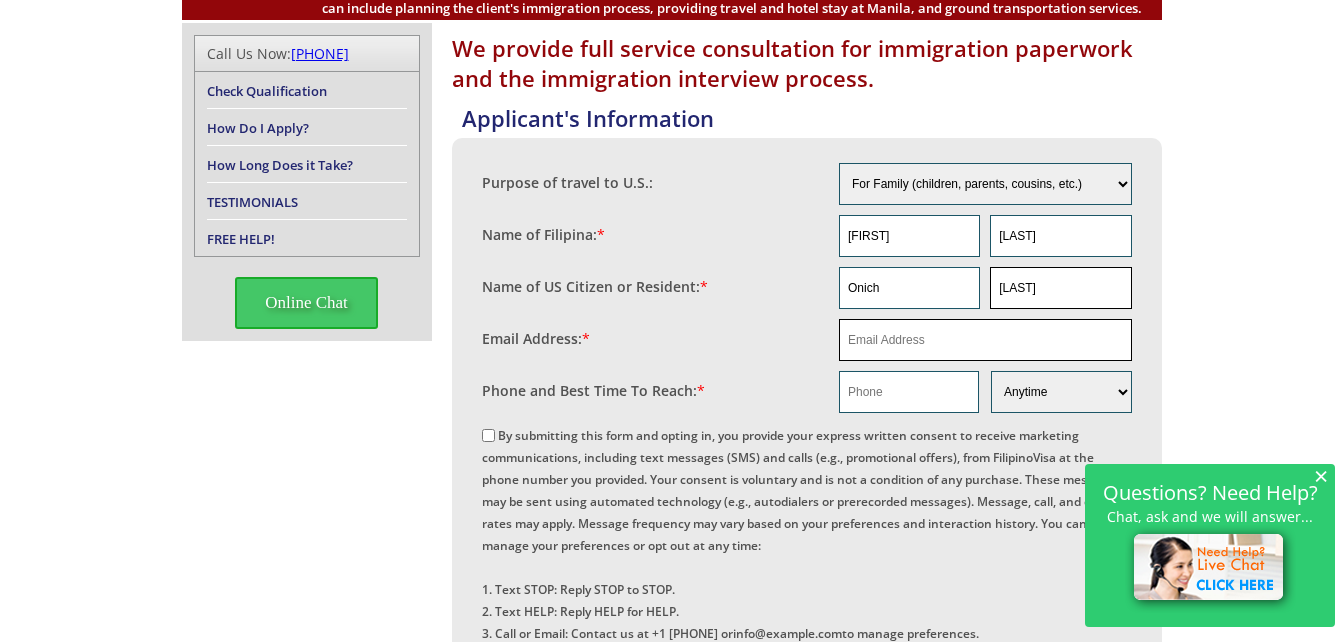 type on "Dicks" 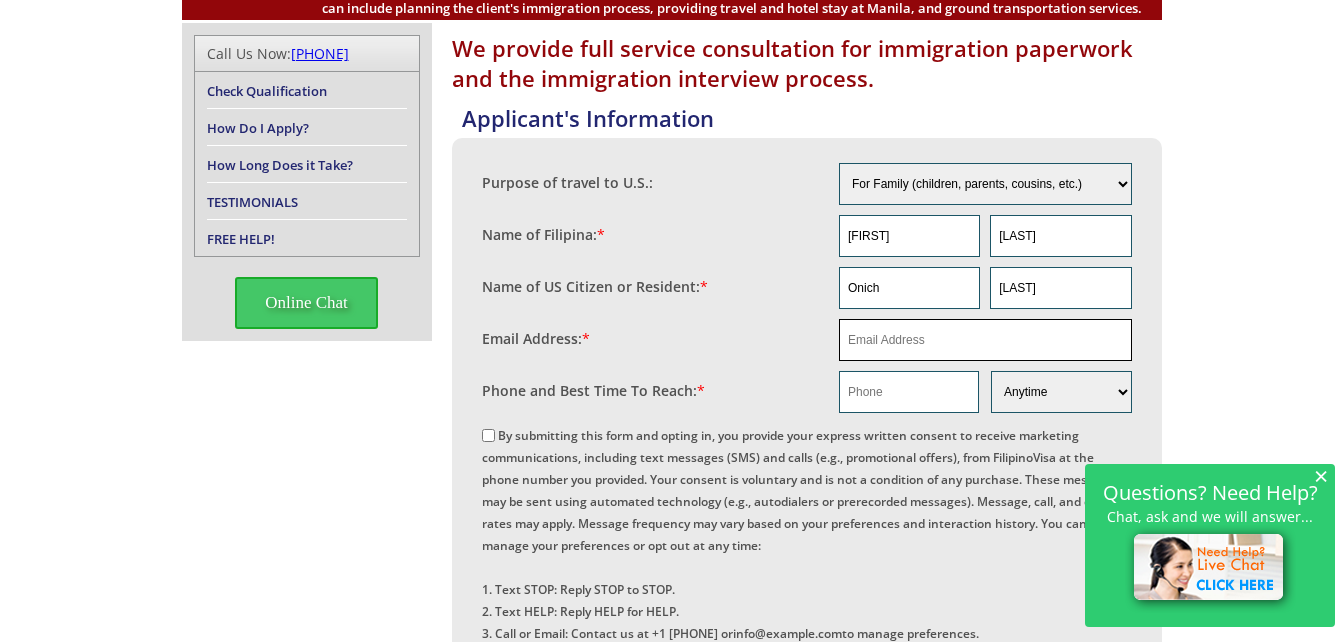 click at bounding box center (985, 340) 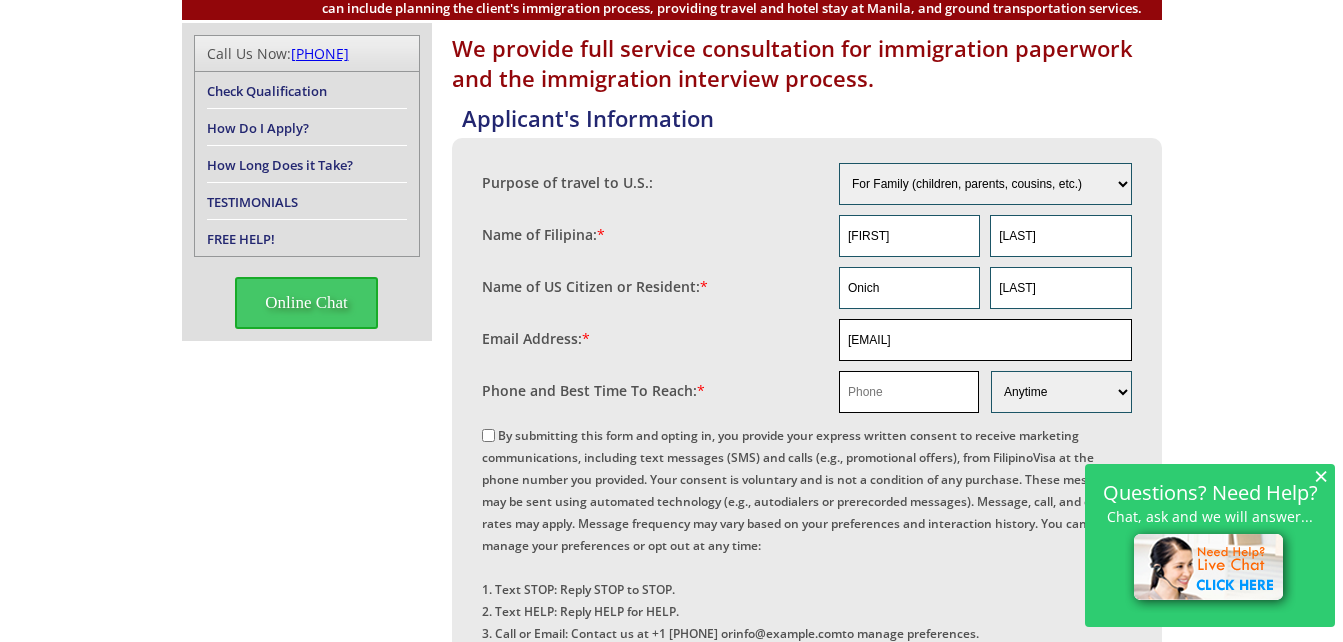 type on "09105470343" 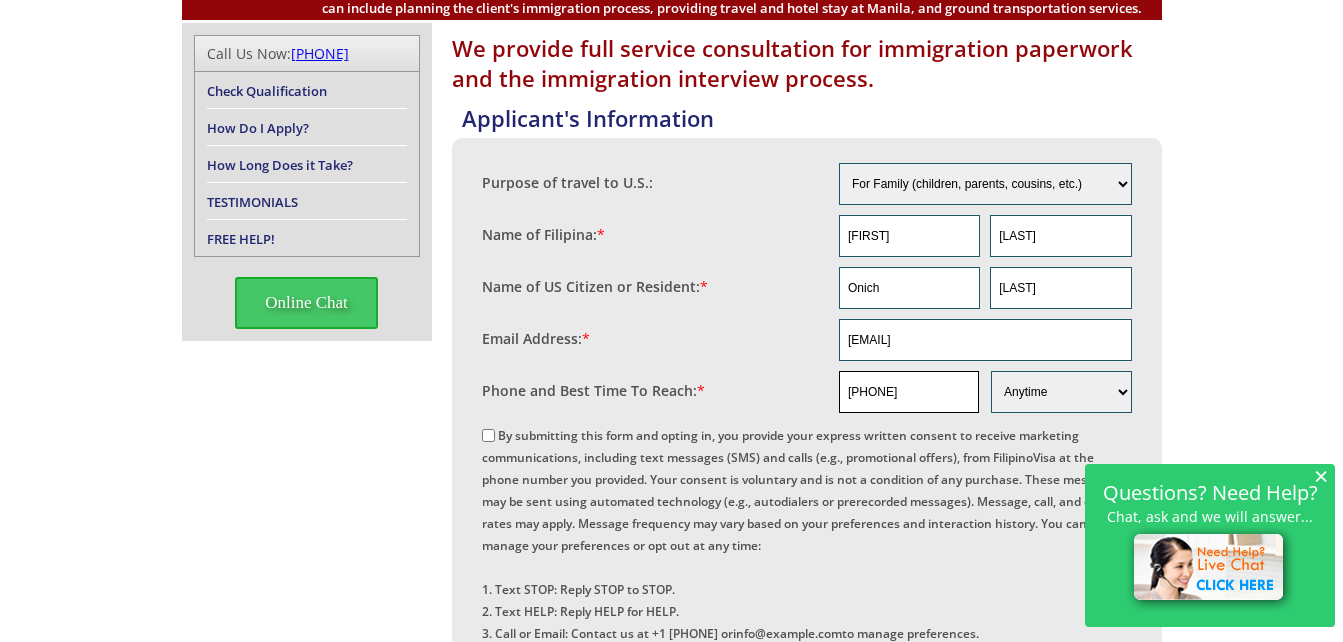 drag, startPoint x: 934, startPoint y: 397, endPoint x: 844, endPoint y: 390, distance: 90.27181 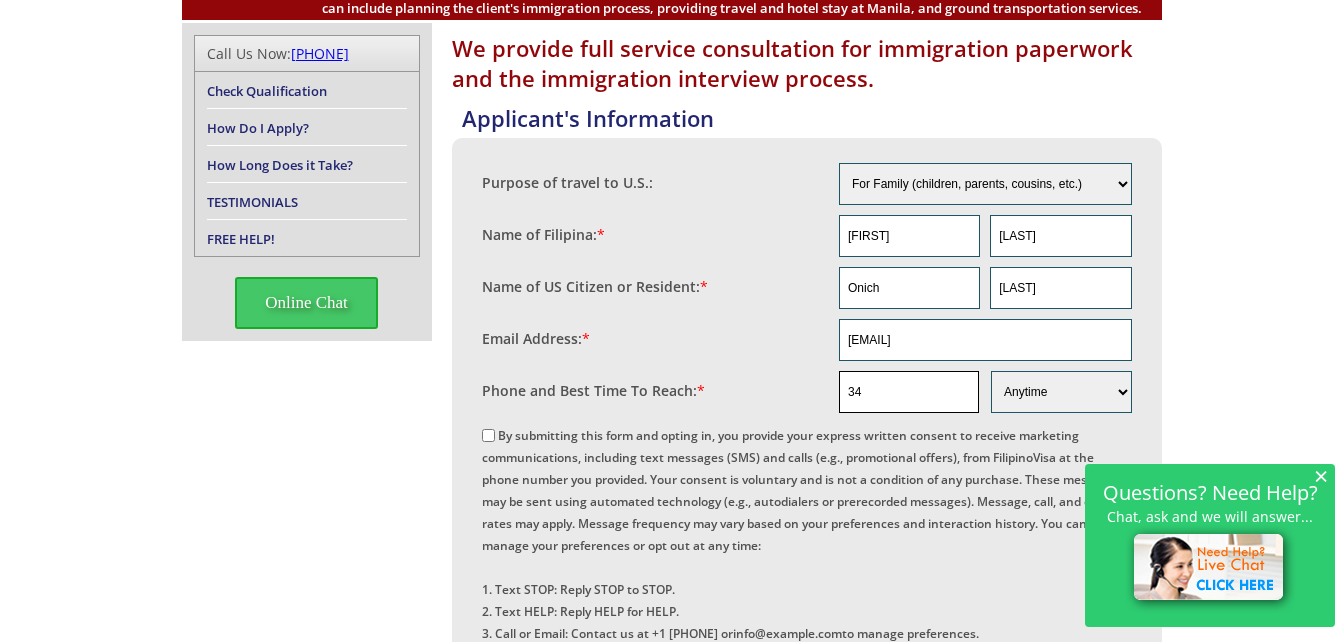 type on "3" 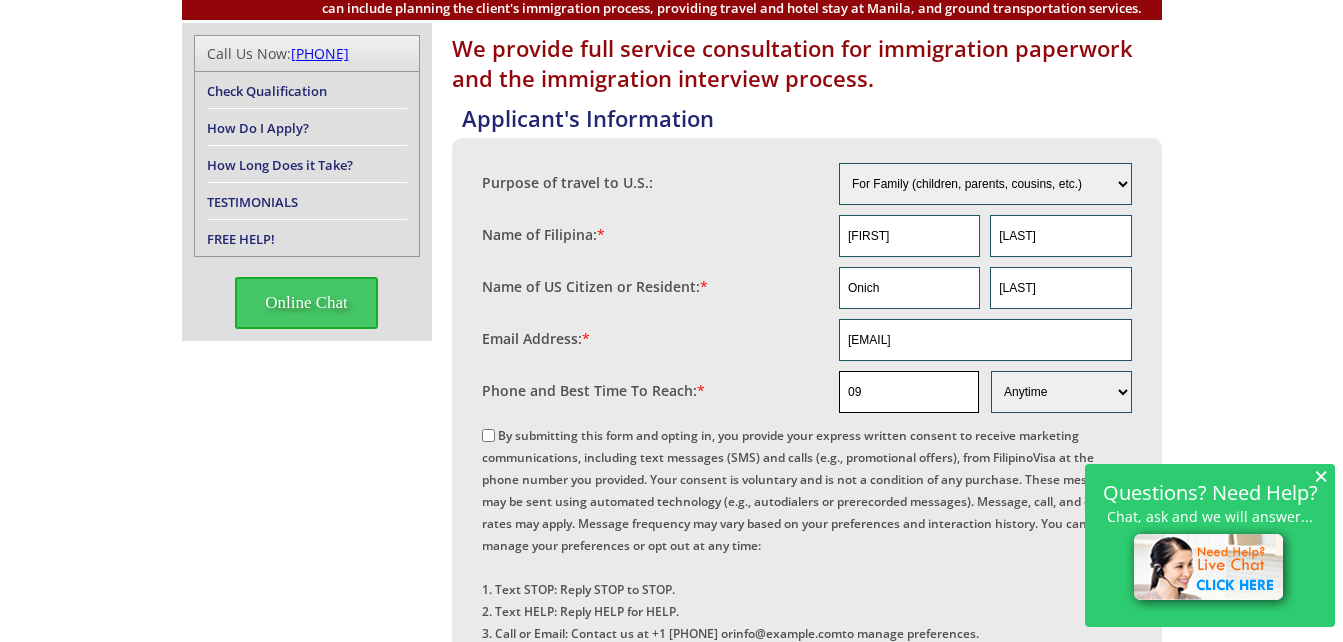 type on "09159852181" 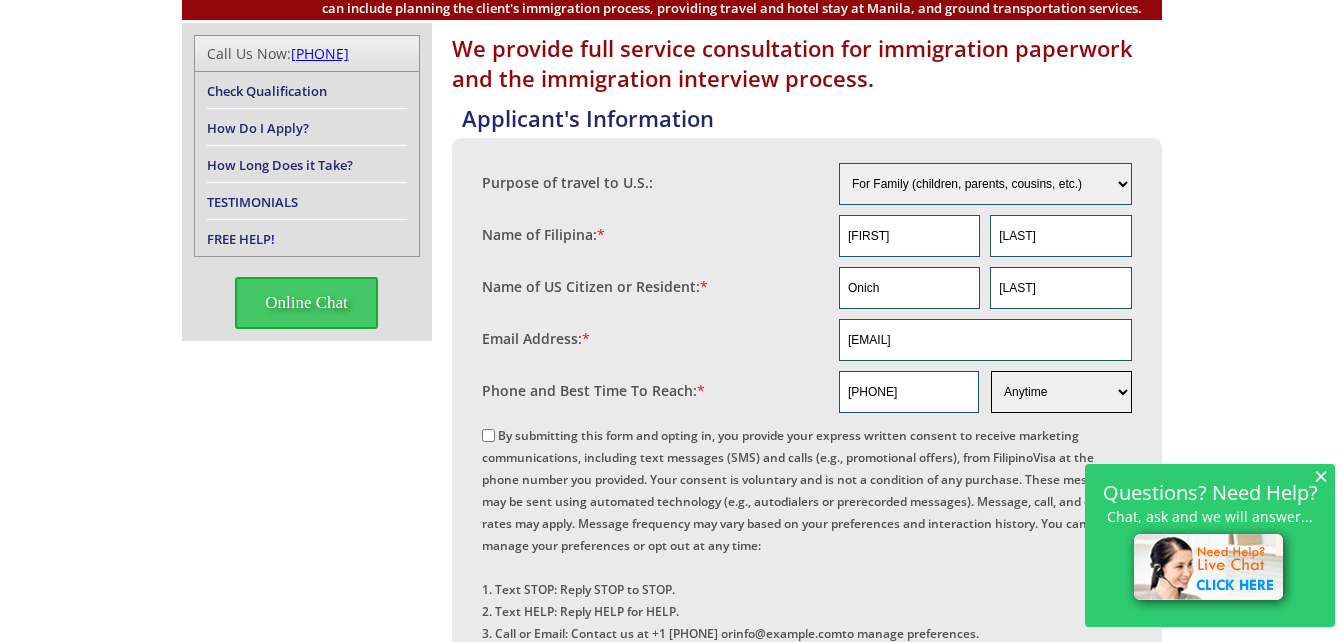 click on "Morning
Afternoon
Evening
Weekend
Anytime" at bounding box center (1061, 392) 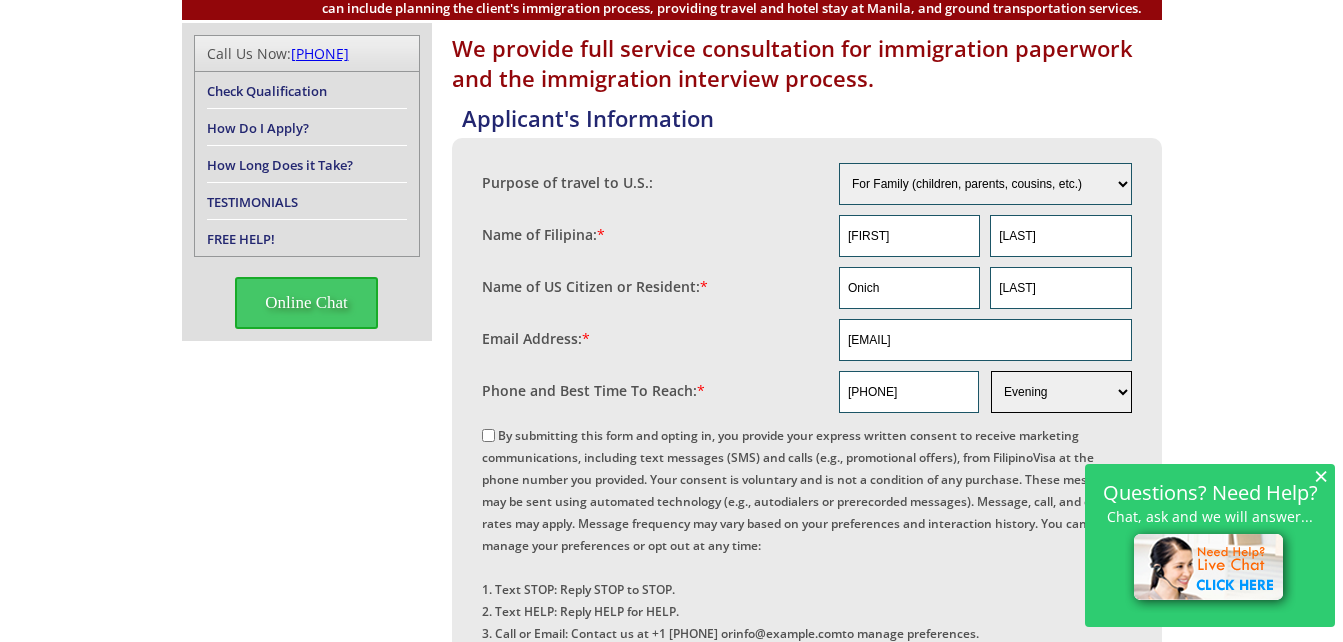 click on "Morning
Afternoon
Evening
Weekend
Anytime" at bounding box center [1061, 392] 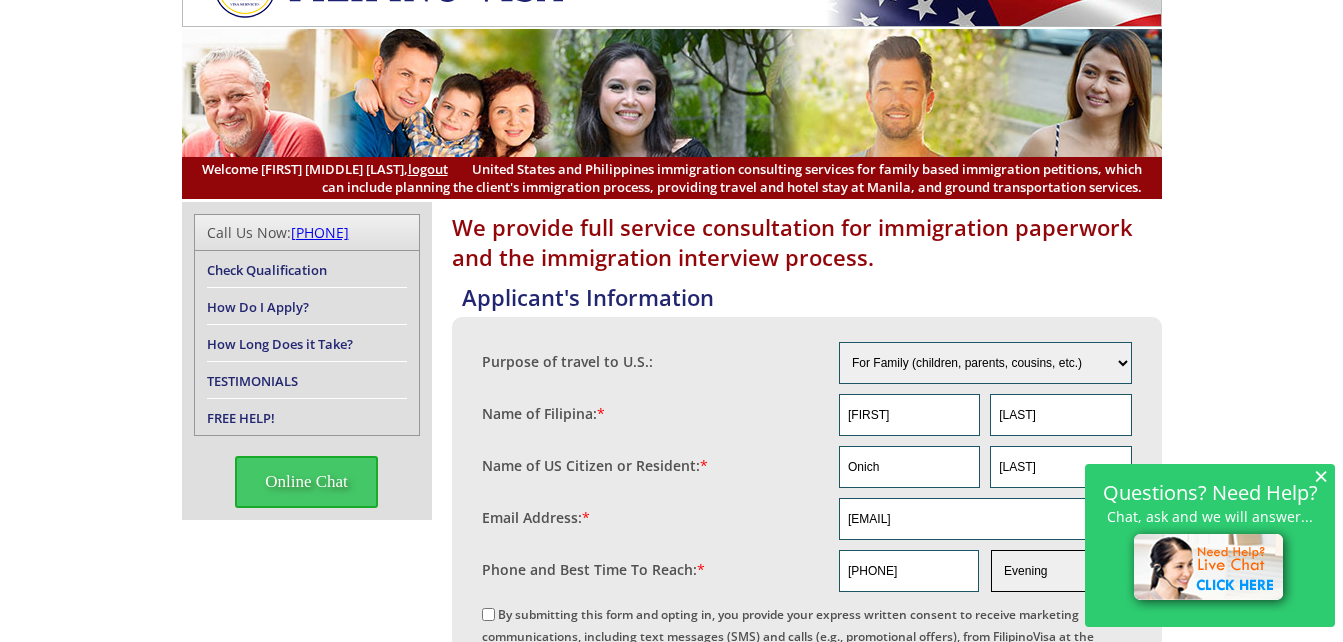 scroll, scrollTop: 0, scrollLeft: 0, axis: both 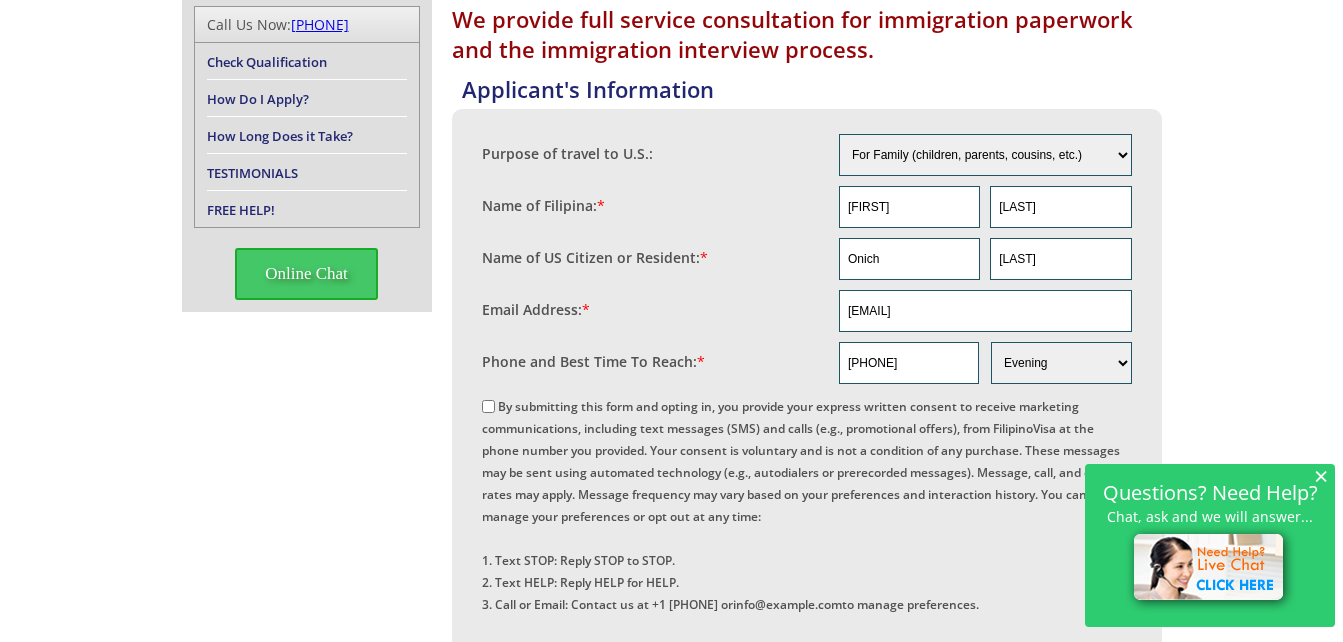 click on "By submitting this form and opting in, you provide your express written consent to receive marketing communications, including text messages (SMS) and calls (e.g., promotional offers), from FilipinoVisa at the phone number you provided. Your consent is voluntary and is not a condition of any purchase. These messages may be sent using automated technology (e.g., autodialers or prerecorded messages). Message, call, and data rates may apply. Message frequency may vary based on your preferences and interaction history. You can manage your preferences or opt out at any time:
1. Text STOP: Reply STOP to STOP.
2. Text HELP: Reply HELP for HELP.
3. Call or Email: Contact us at +1 (210) 399-2275 or  info@filipinovisa.com  to manage preferences.
For details on how your data is used and your rights, review our  Privacy Policy  and  Terms of Service ." at bounding box center (488, 406) 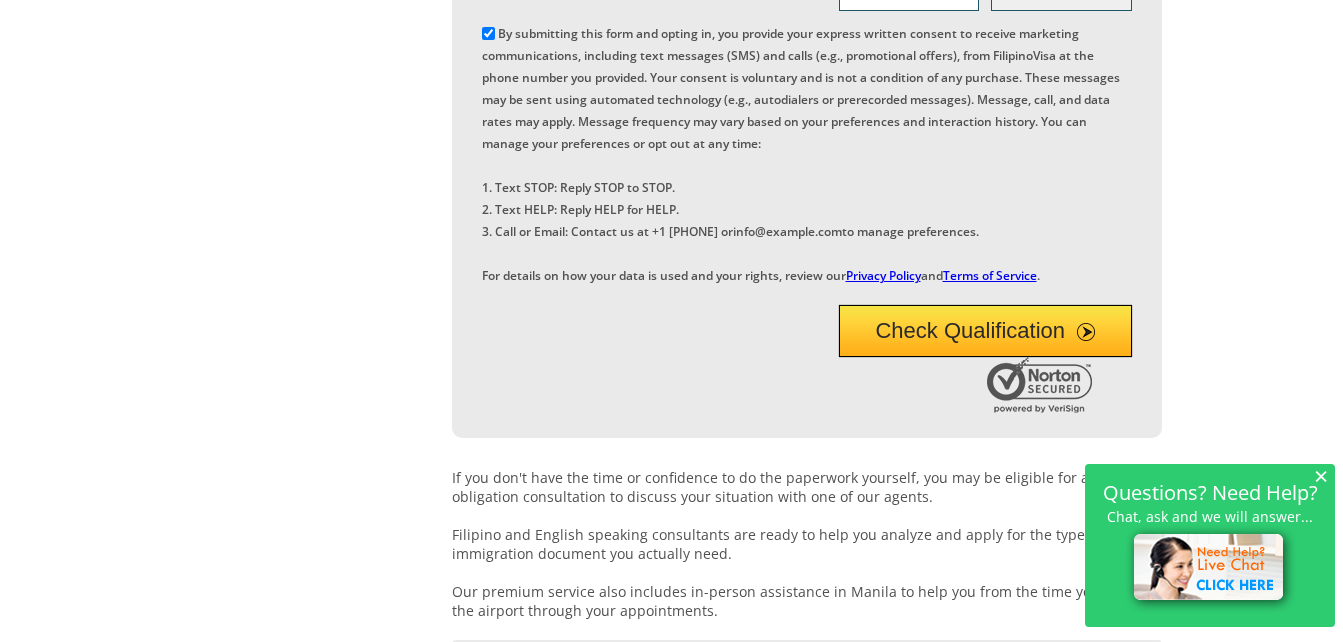 scroll, scrollTop: 749, scrollLeft: 0, axis: vertical 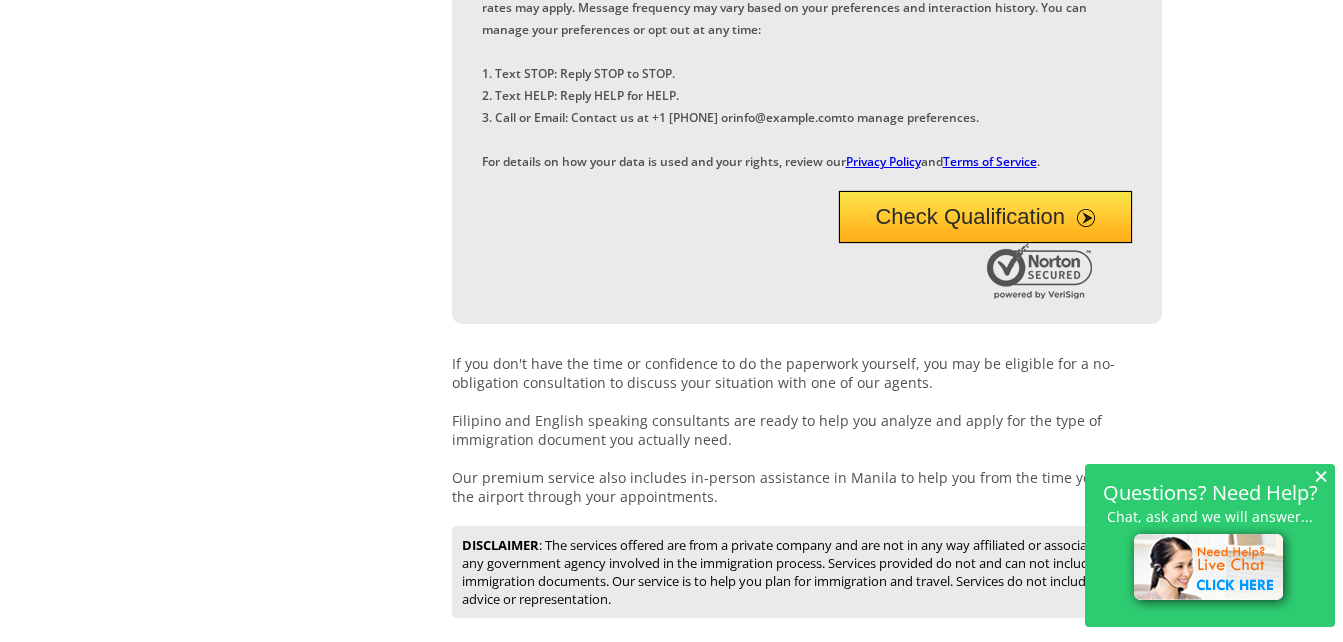 click on "Check Qualification" at bounding box center [985, 217] 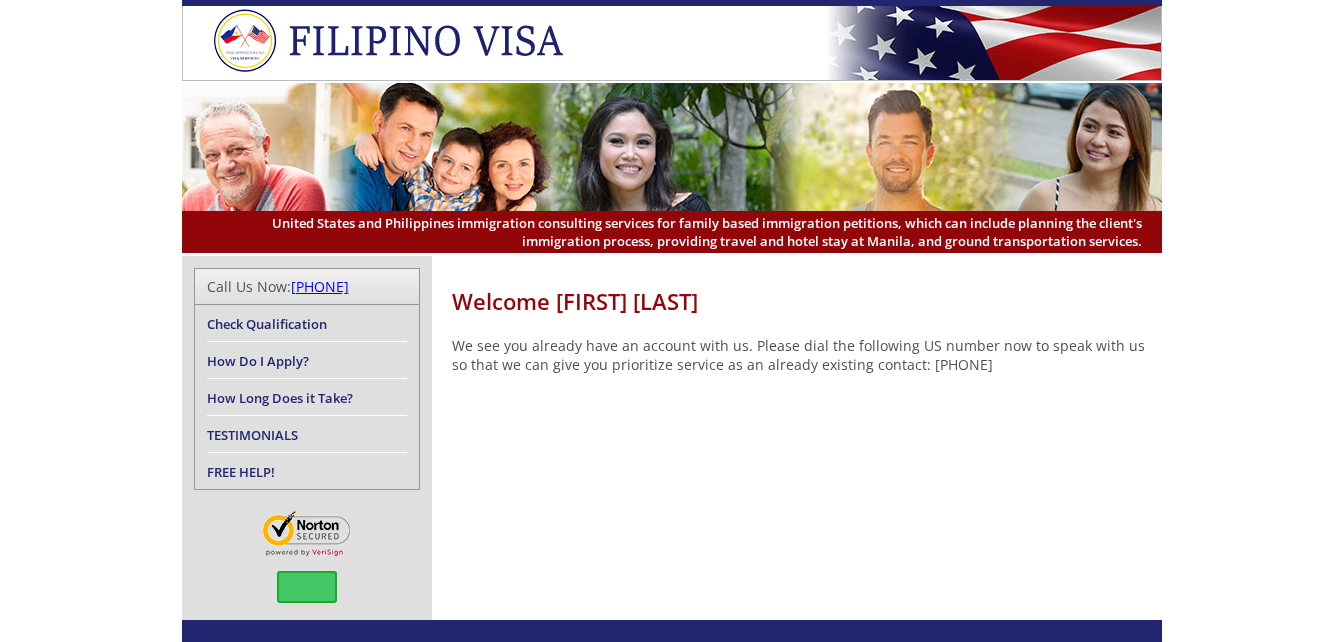scroll, scrollTop: 0, scrollLeft: 0, axis: both 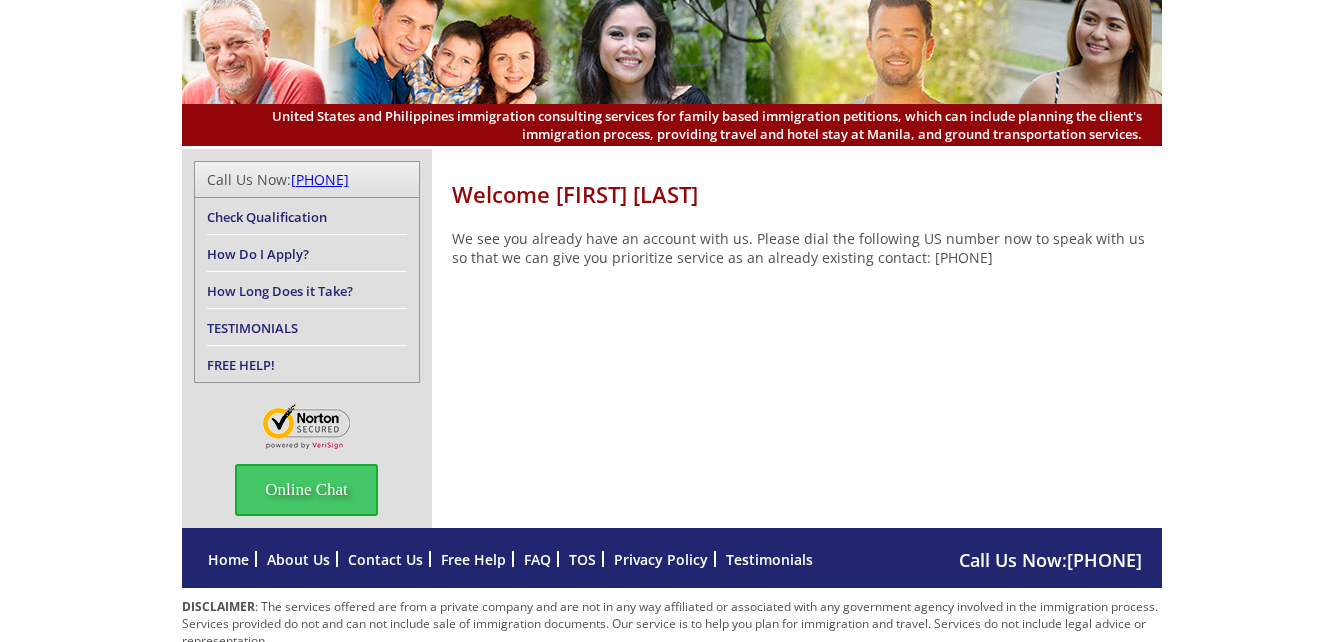 click on "Welcome [FIRST] [LAST]
We see you already have an account with us. Please dial the following US number now to speak with us so that we can give you prioritize service as an already existing contact: [PHONE]
Call Us Now: [PHONE]
Check Qualification
How Do I Apply?
How Long Does it Take?
TESTIMONIALS
FREE HELP!
Online Chat
×
Questions? Need Help?
Chat, ask and we will answer...
Questions?
Need Help?
Chat, ask and we will answer...
What is your email address to be linked to your application data?
Create My Account" at bounding box center (672, 338) 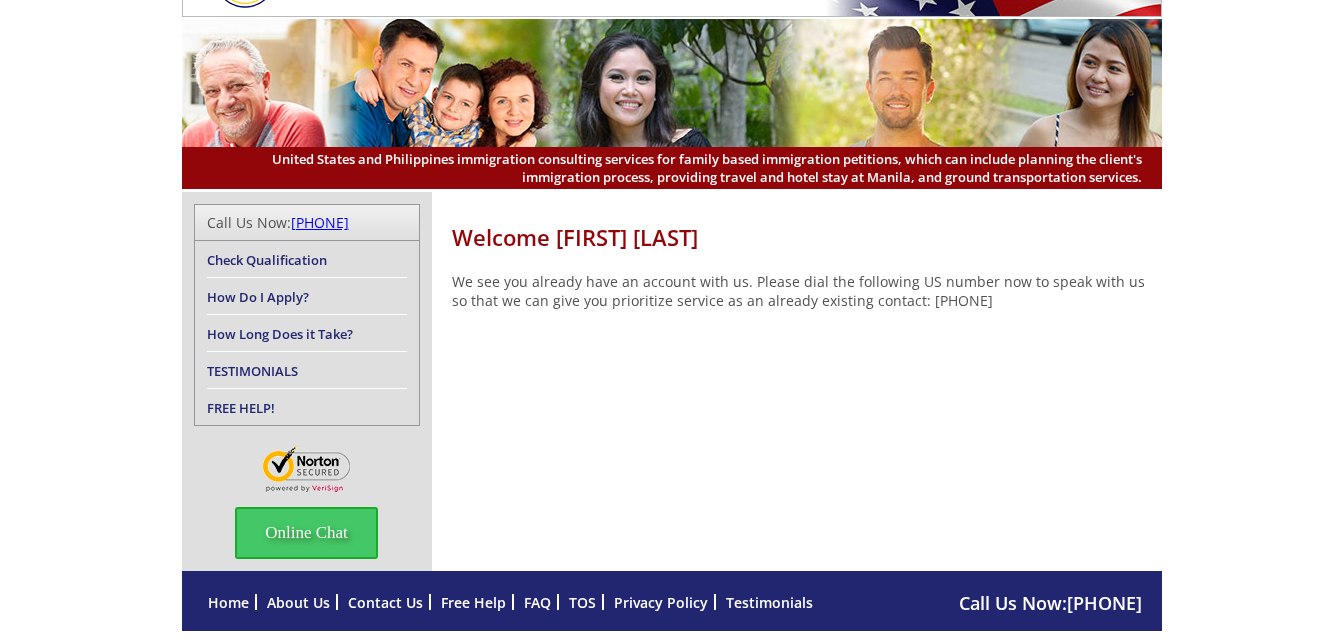 scroll, scrollTop: 65, scrollLeft: 0, axis: vertical 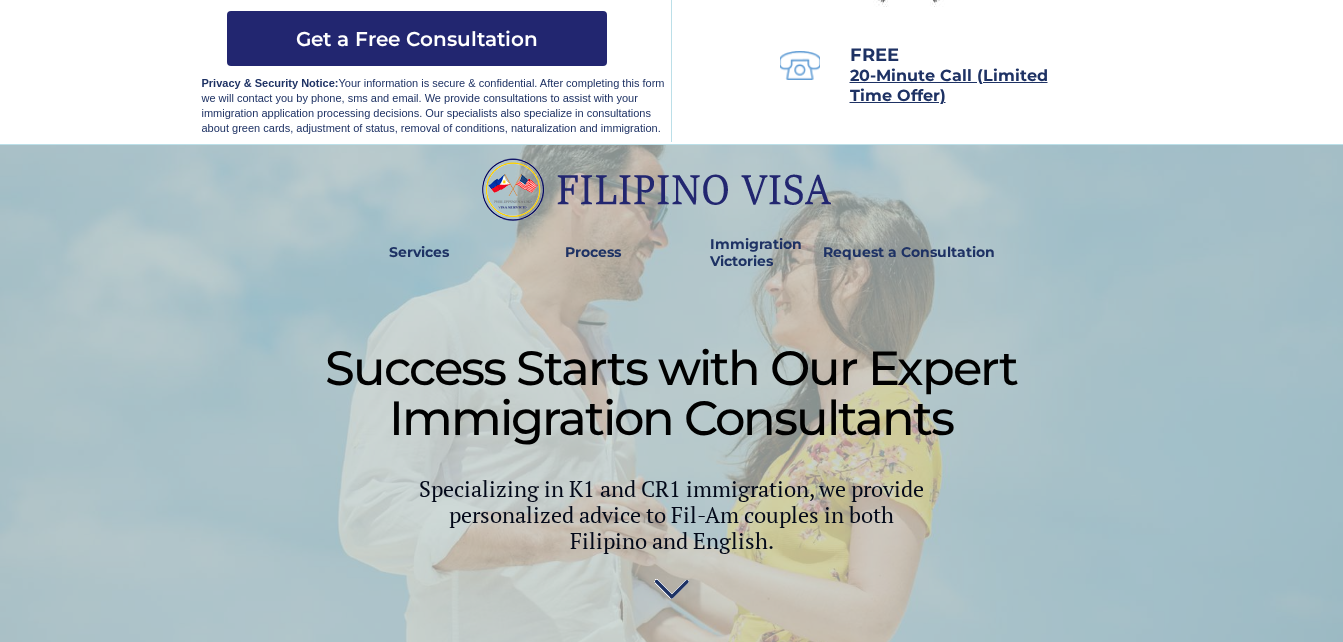 click at bounding box center [671, 398] 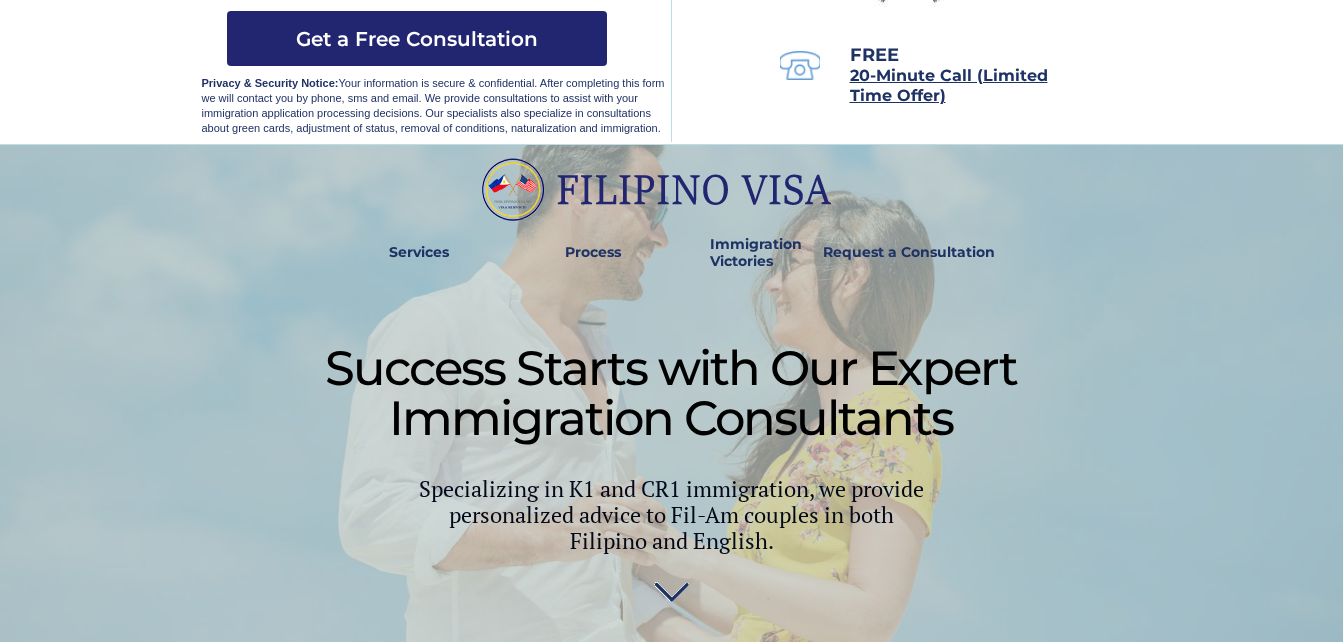 click at bounding box center [671, 398] 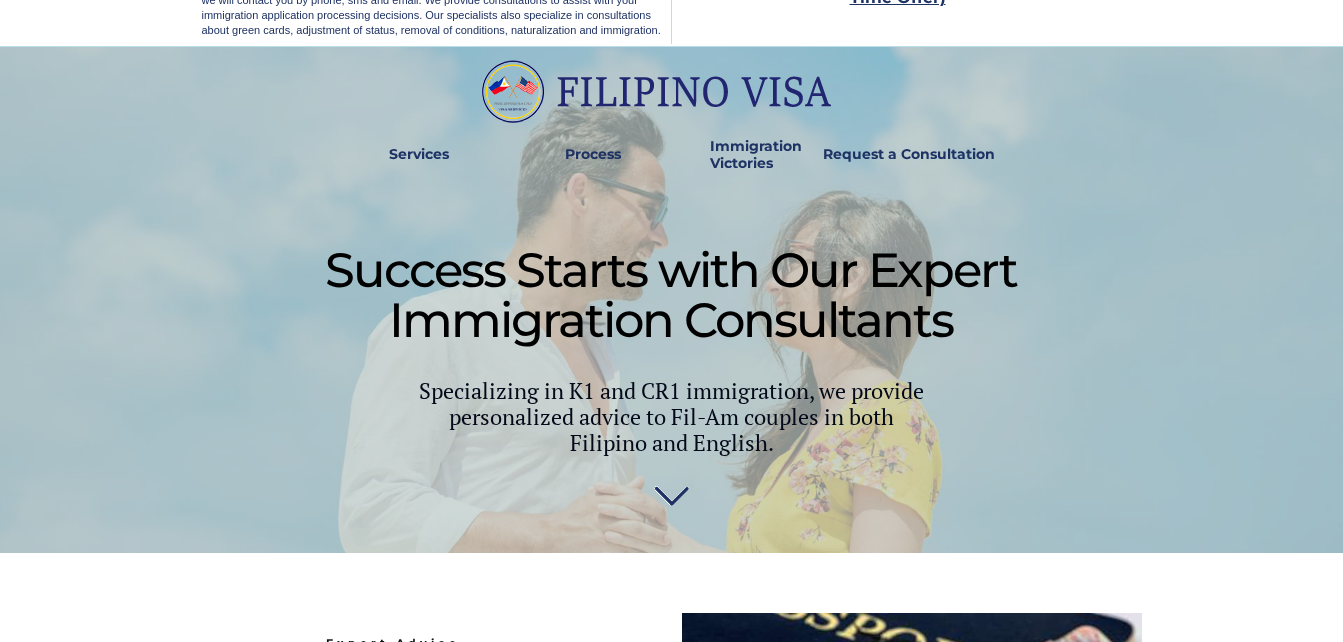 scroll, scrollTop: 560, scrollLeft: 0, axis: vertical 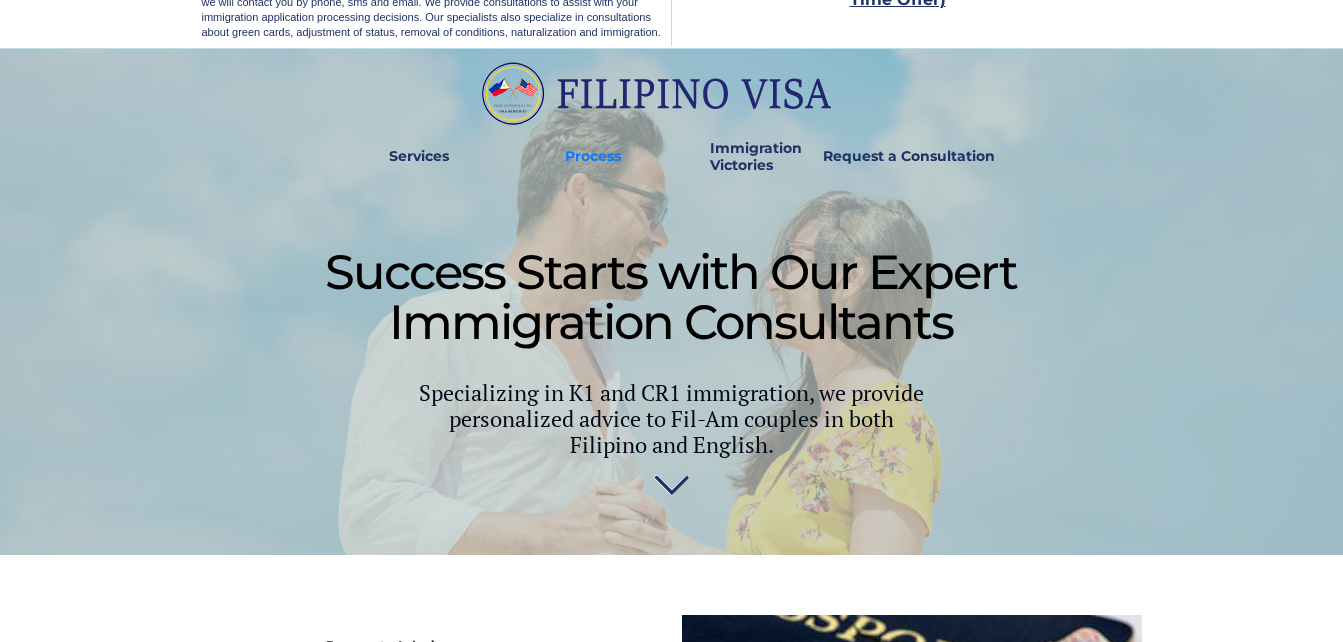 click on "Process" at bounding box center [593, 157] 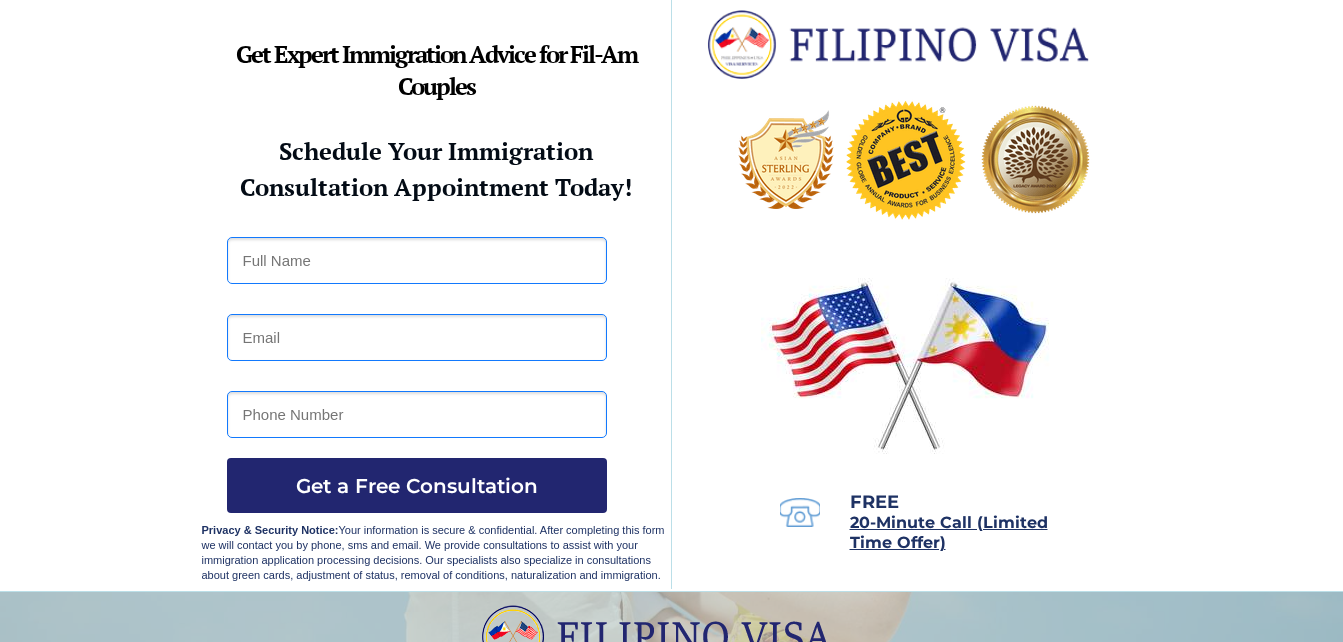 scroll, scrollTop: 0, scrollLeft: 0, axis: both 